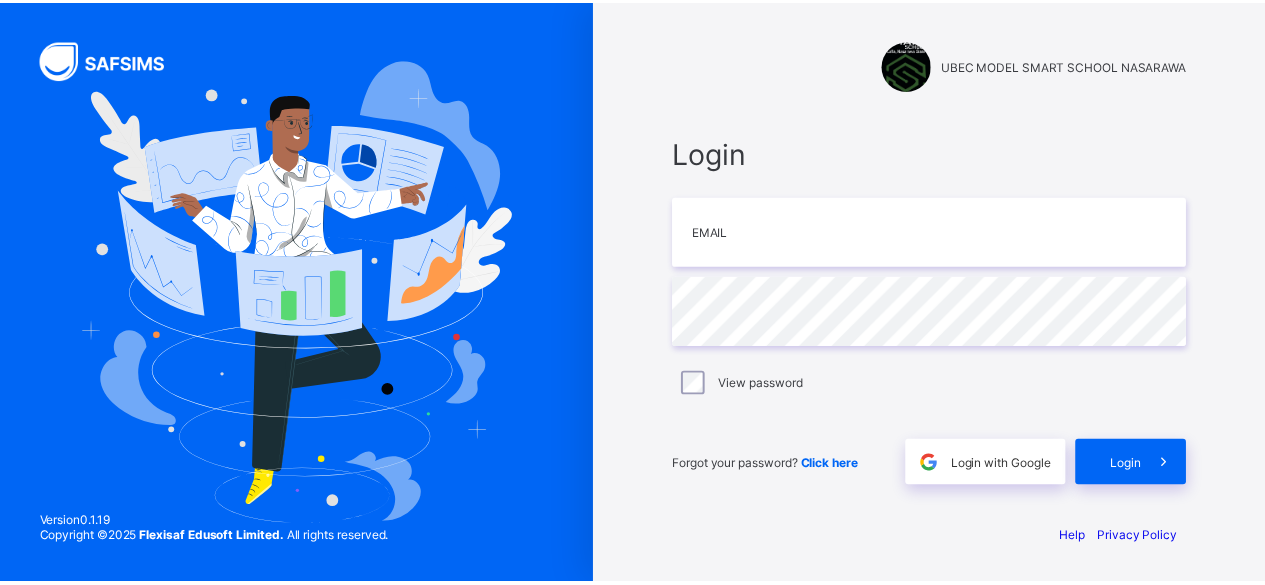 scroll, scrollTop: 0, scrollLeft: 0, axis: both 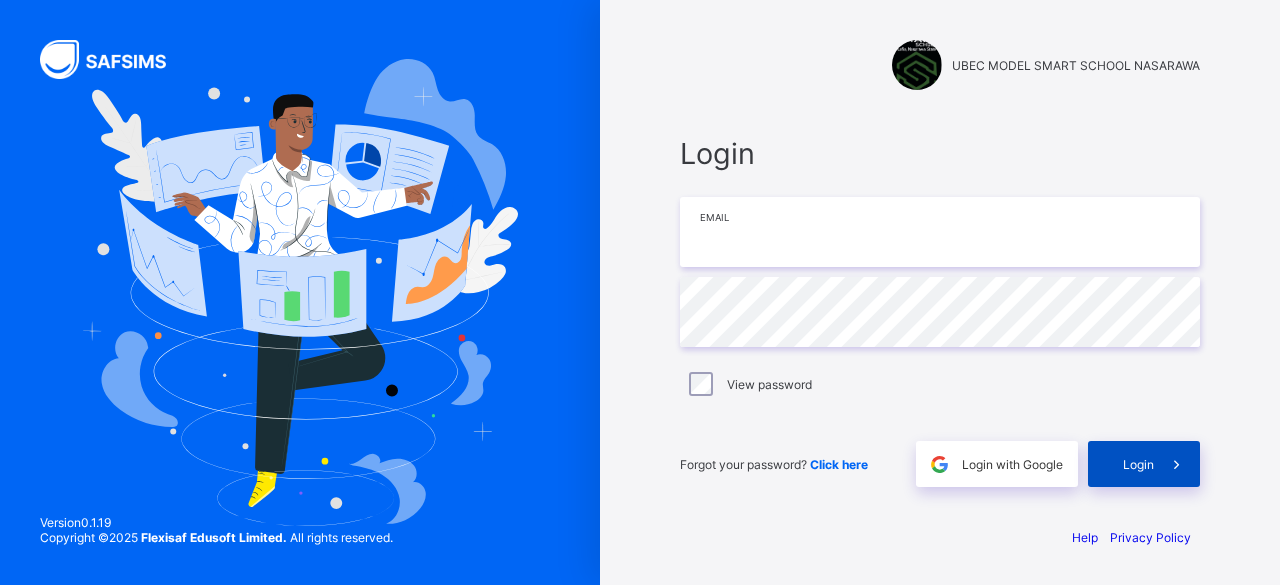 type on "**********" 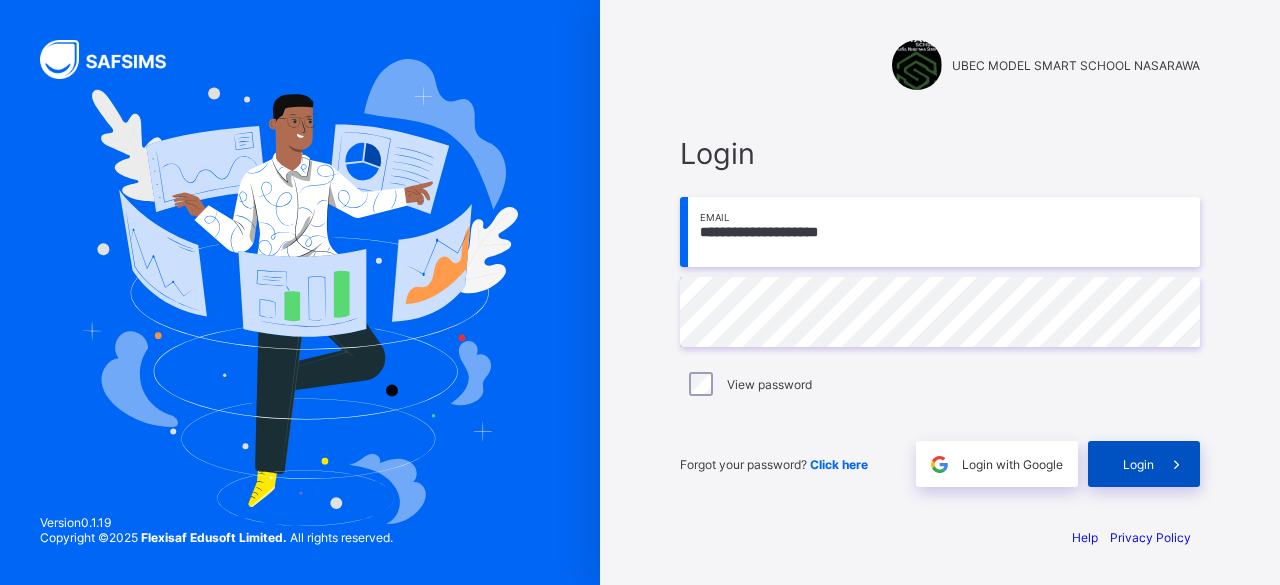 click on "Login" at bounding box center [1138, 464] 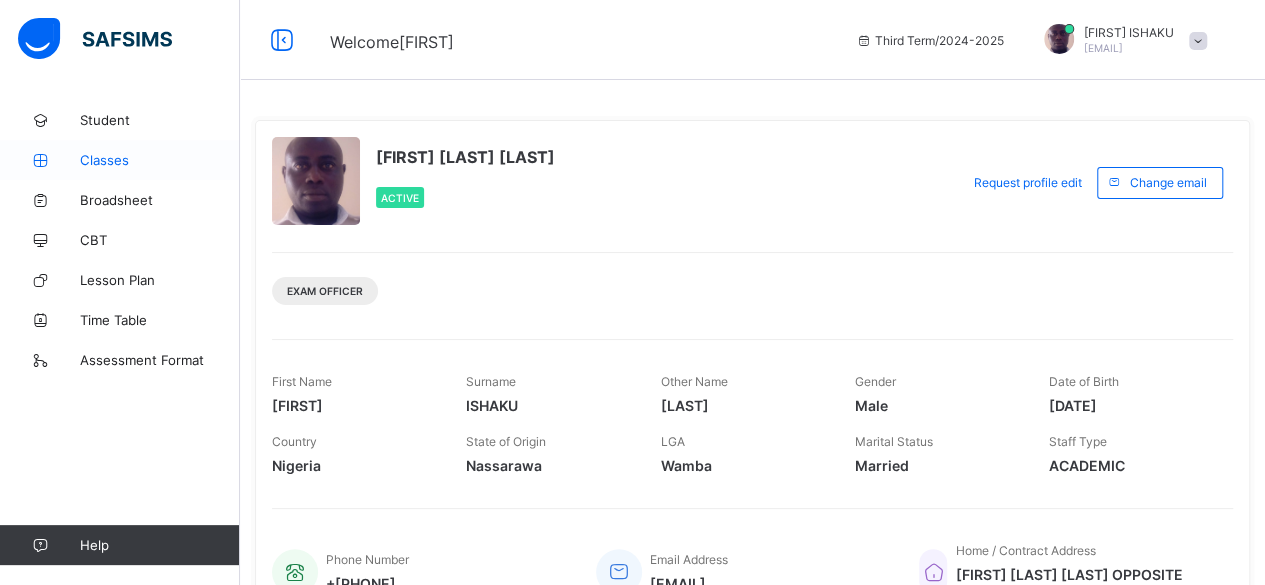 click on "Classes" at bounding box center (160, 160) 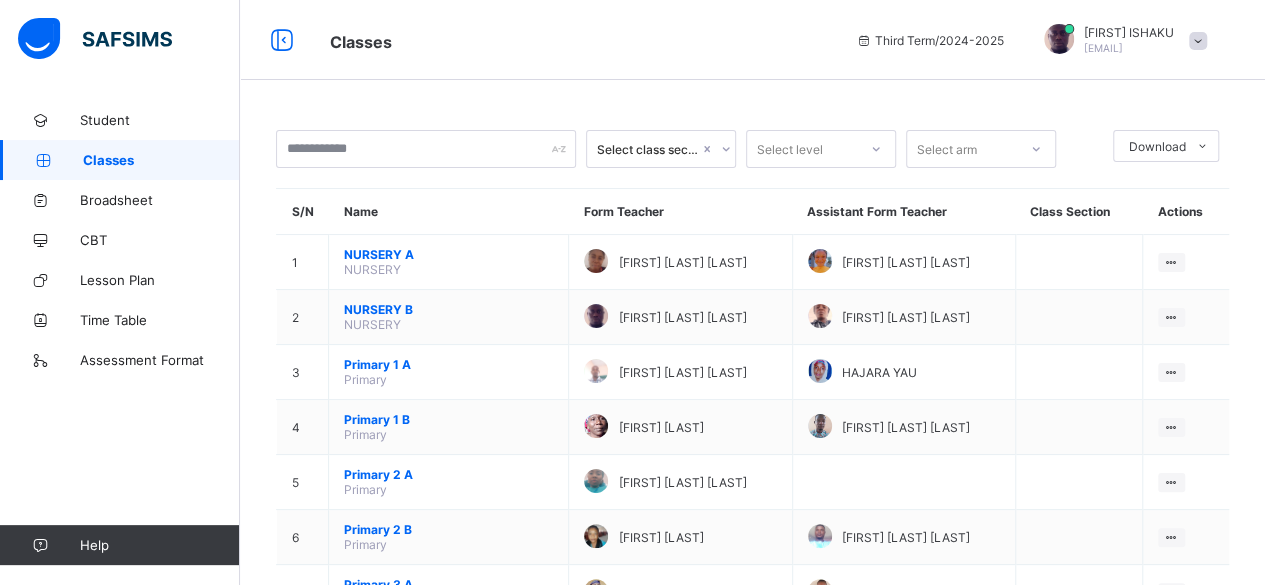 click on "Classes" at bounding box center (161, 160) 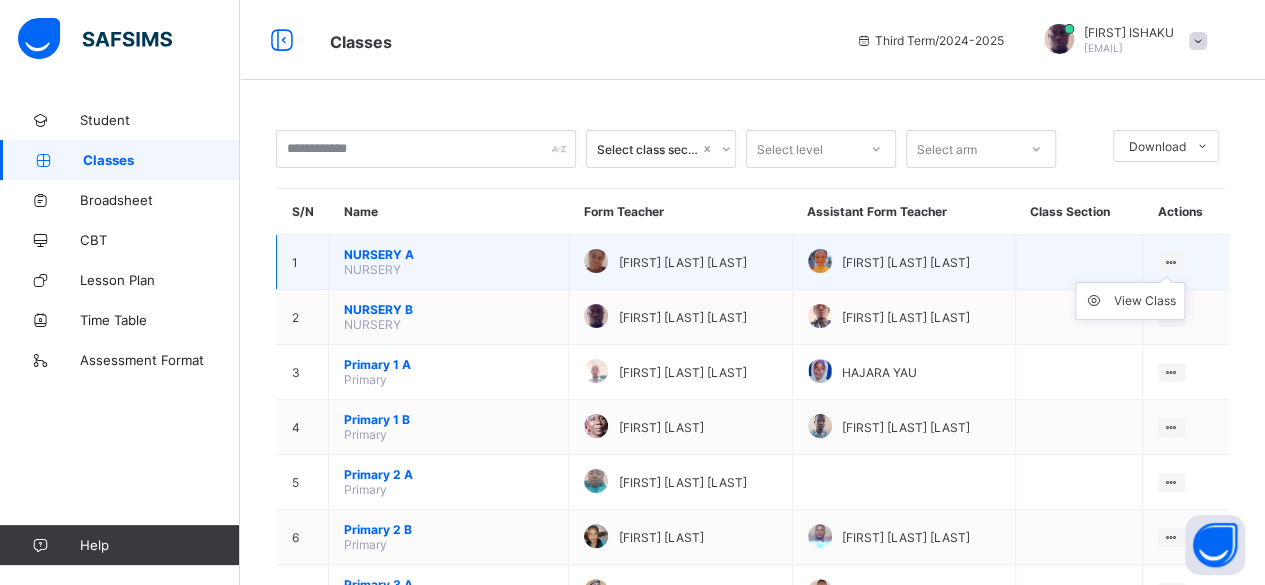 click at bounding box center (1171, 262) 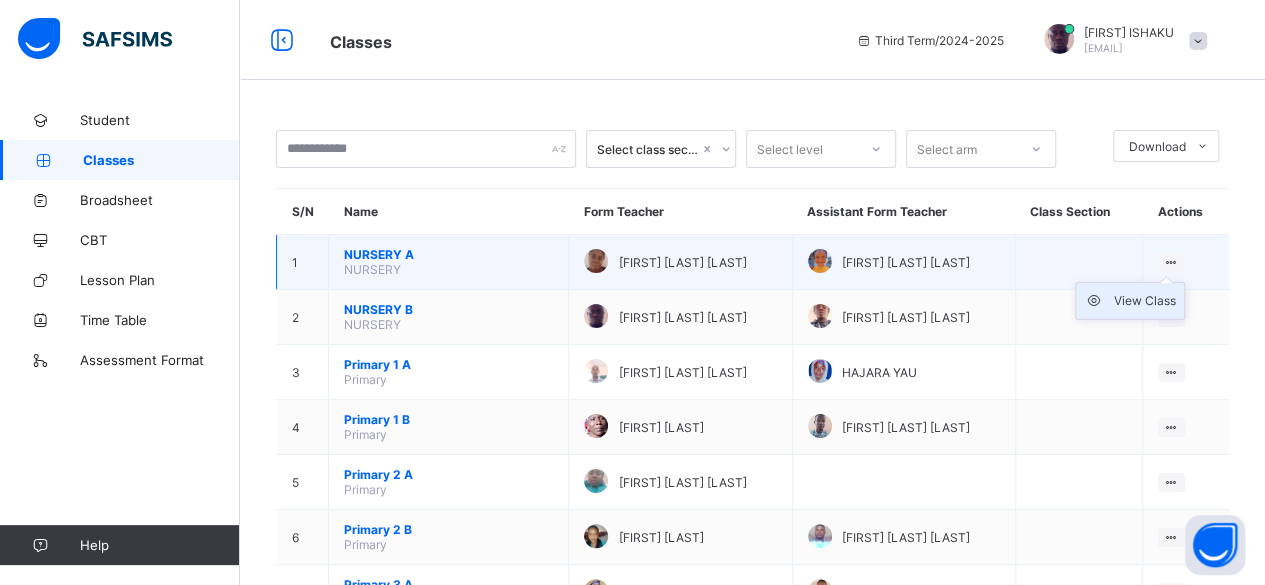 click on "View Class" at bounding box center (1145, 301) 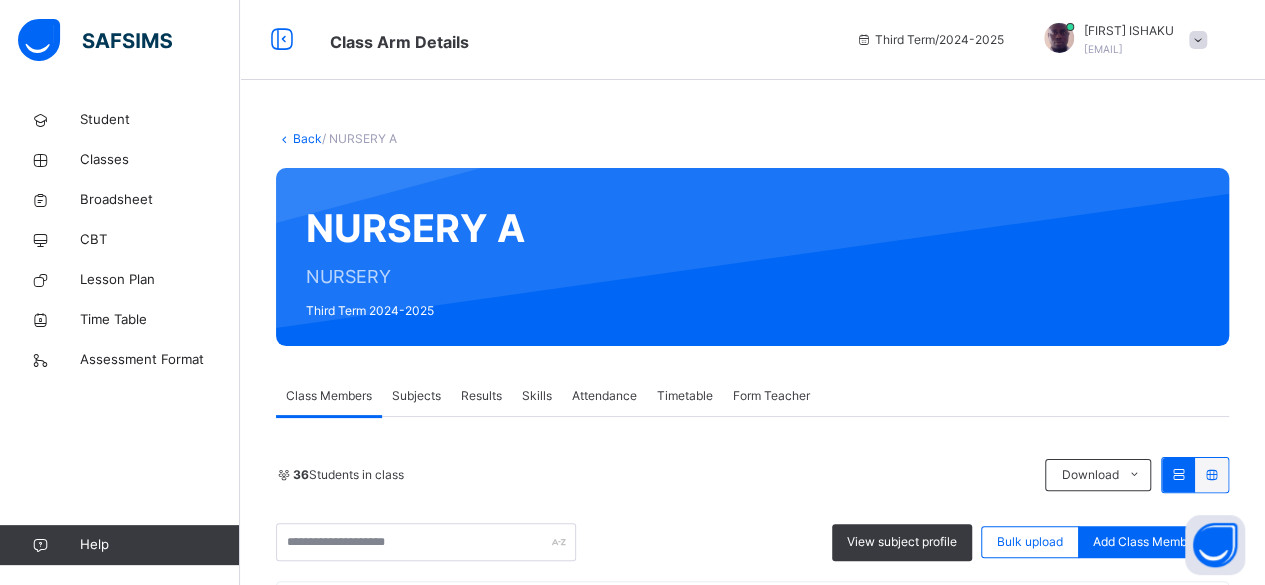 click on "Results" at bounding box center [481, 396] 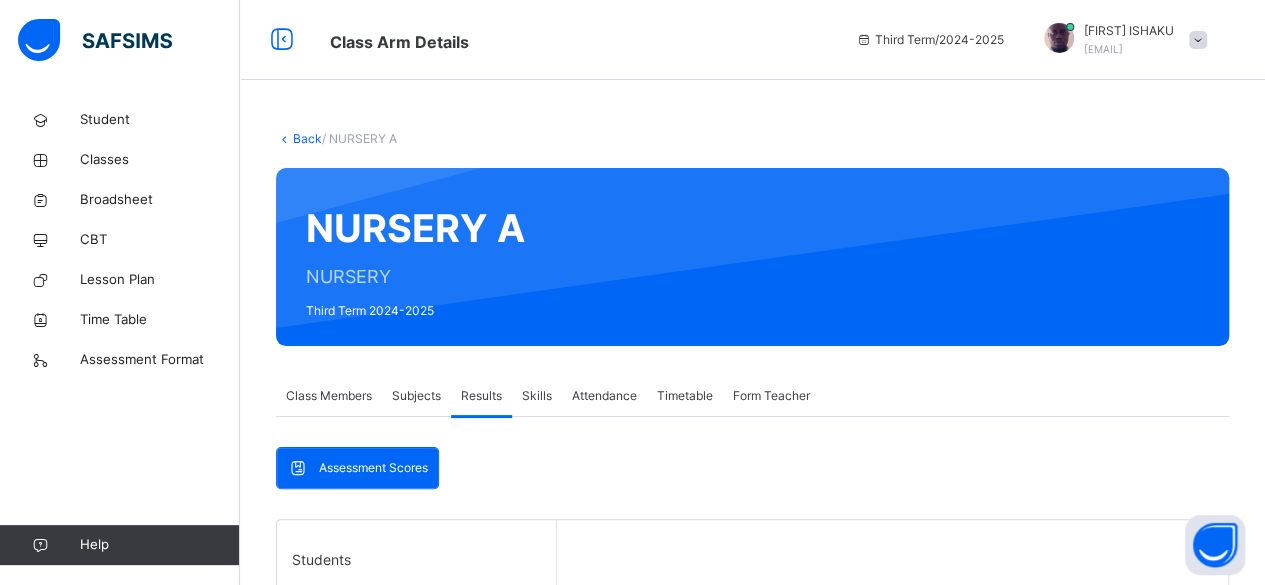 click on "Assessment Scores Assessment Scores Students [FIRST] [LAST] NS/MSS/24/1108 [LAST] [LAST] [LAST] NS/MSS/23/1001 [LAST] [LAST] [LAST] NS/MSS/24/1014 [LAST] [LAST] [LAST] NS/MSS/24/1109 [LAST] [LAST] NS/MSS/24/1105 [LAST] [LAST] [LAST] NS/MSS/24/1102 [LAST] [LAST] [LAST] NS/MSS/23/1022 [LAST] [LAST] [LAST] NS/MSS/23/1010 [LAST] [LAST] NS/MSS/24/1005 [LAST] [LAST] NS/MSS/24/1007 [LAST] [LAST] NS/MSS/24/1103 [LAST] [LAST] NS/MSS/24/1009 [LAST] [LAST] [LAST] NS/MSS/23/1033 [LAST] [LAST] NS/MSS/24/1179 [LAST] [LAST] NS/MSS/23/1052 [LAST] [LAST] [LAST] NS/MSS/24/1003 [LAST] [LAST] NS/MSS/24/1110 [LAST] [LAST] NS/MSS/24/1101 [LAST] [LAST] NS/MSS/24/1012 [LAST] [LAST] [LAST] NS/MSS/24/1113 [LAST] [LAST] NS/MSS/24/1121 [LAST] [LAST] NS/MSS/23/1008 [LAST] [LAST] NS/MSS/24/1006 [LAST] [LAST] NS/MSS/24/1008 [LAST] [LAST] NS/MSS/24/1107 [LAST] [LAST] NS/MSS/23/1077 [LAST] [LAST] NS/MSS/24/1004 [LAST] [LAST] NS/MSS/24/1111" at bounding box center (752, 766) 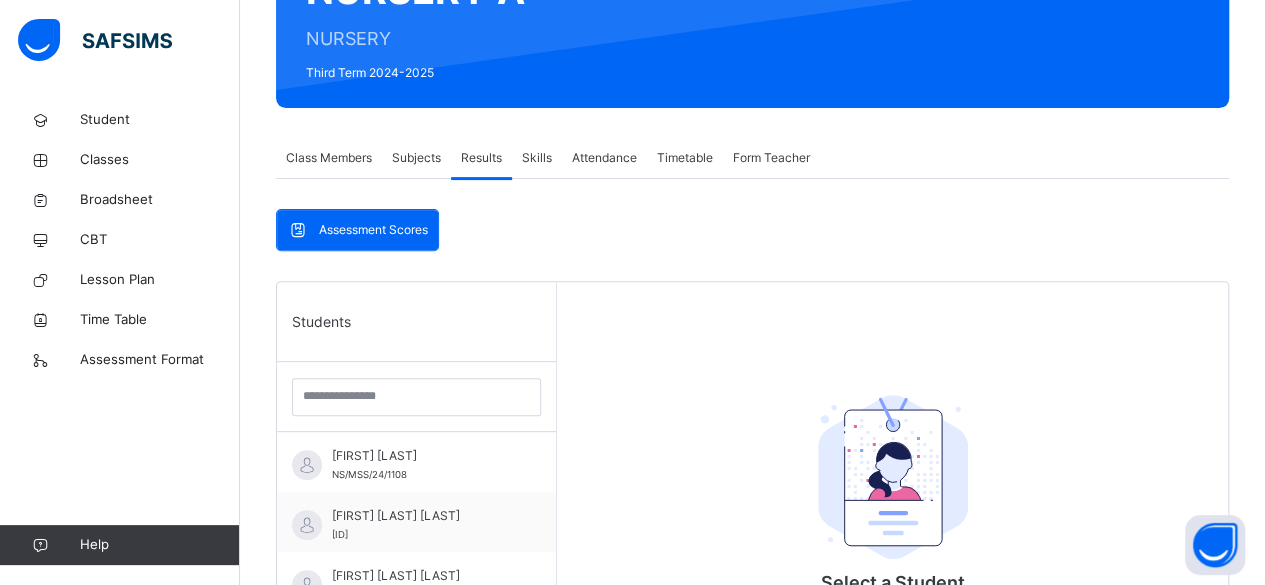 scroll, scrollTop: 240, scrollLeft: 0, axis: vertical 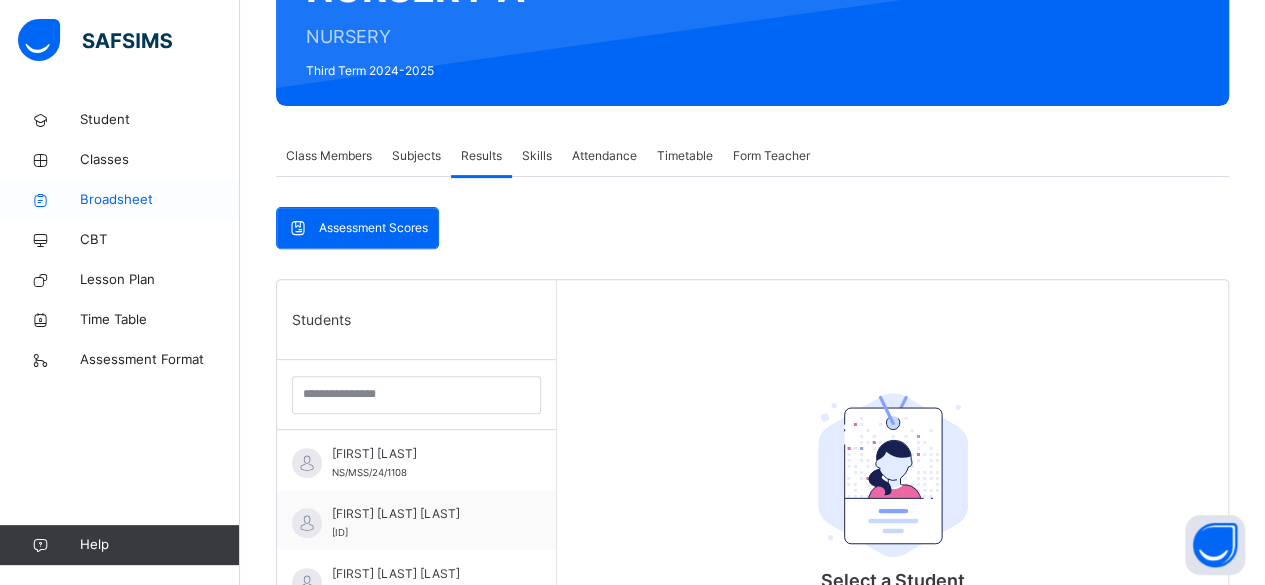 click on "Broadsheet" at bounding box center [160, 200] 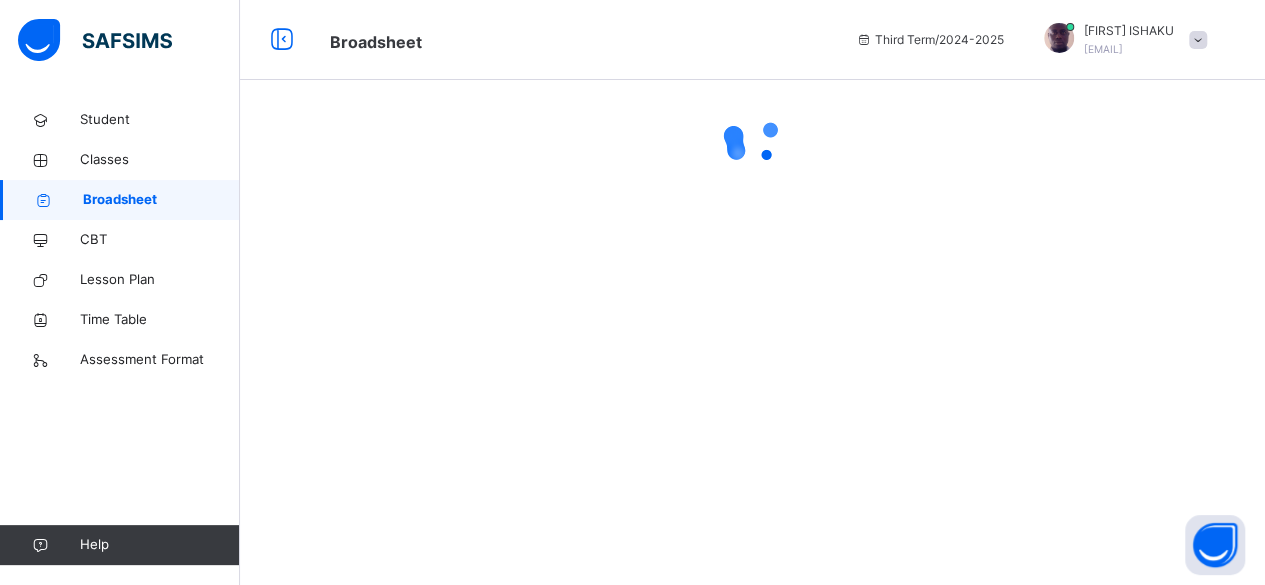 scroll, scrollTop: 0, scrollLeft: 0, axis: both 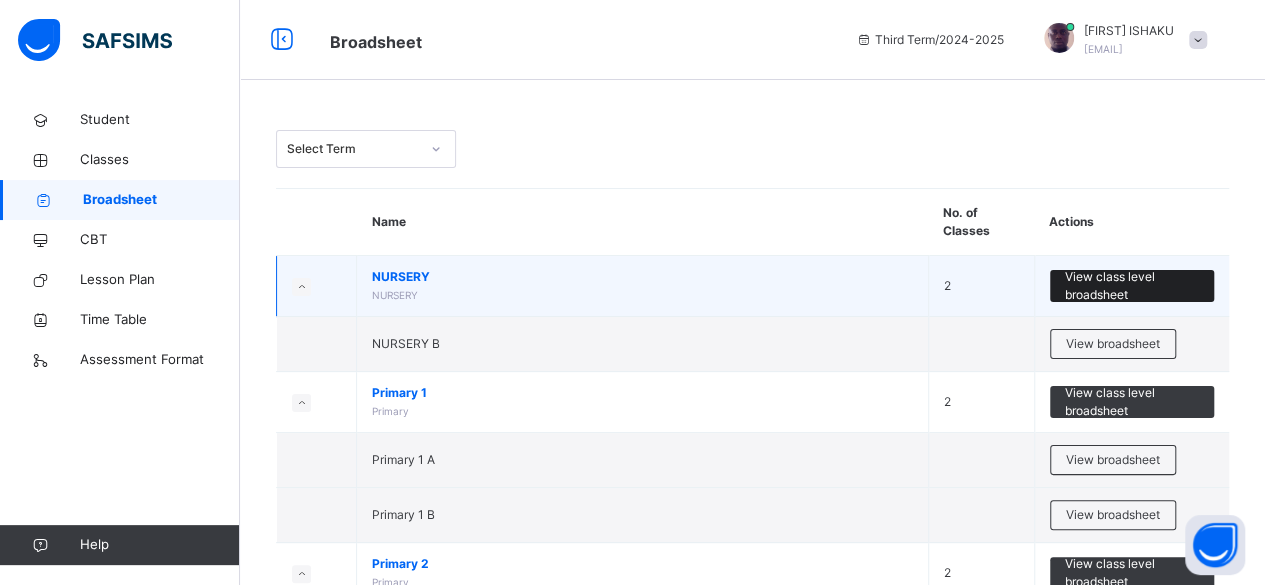 click on "View class level broadsheet" at bounding box center [1132, 286] 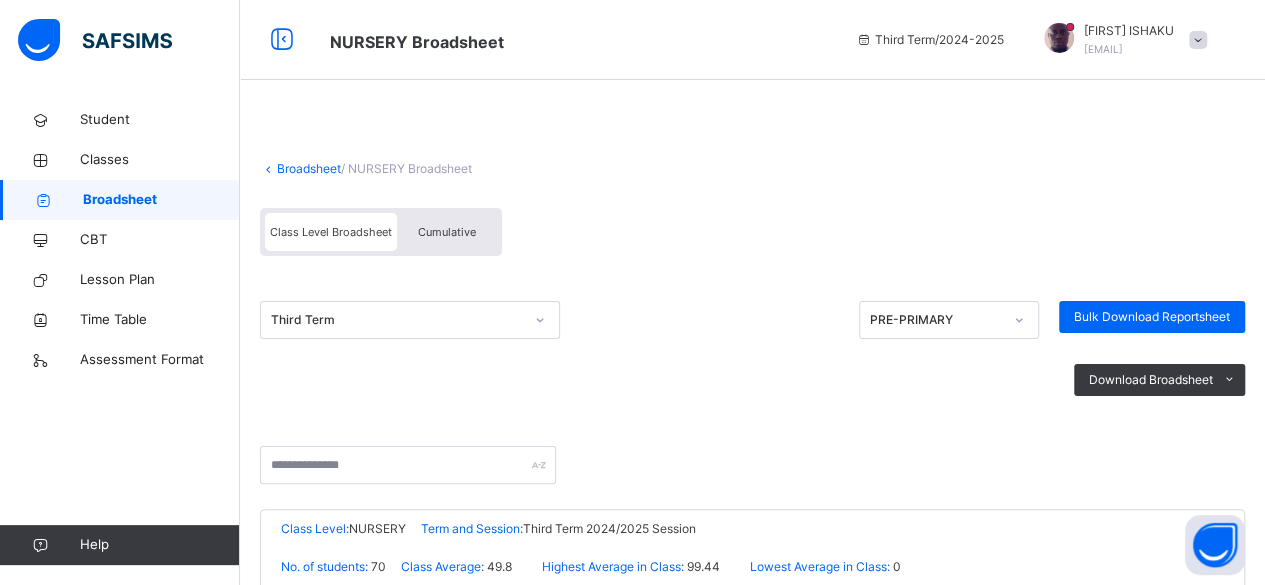 click on "Class Level Broadsheet Cumulative" at bounding box center [752, 237] 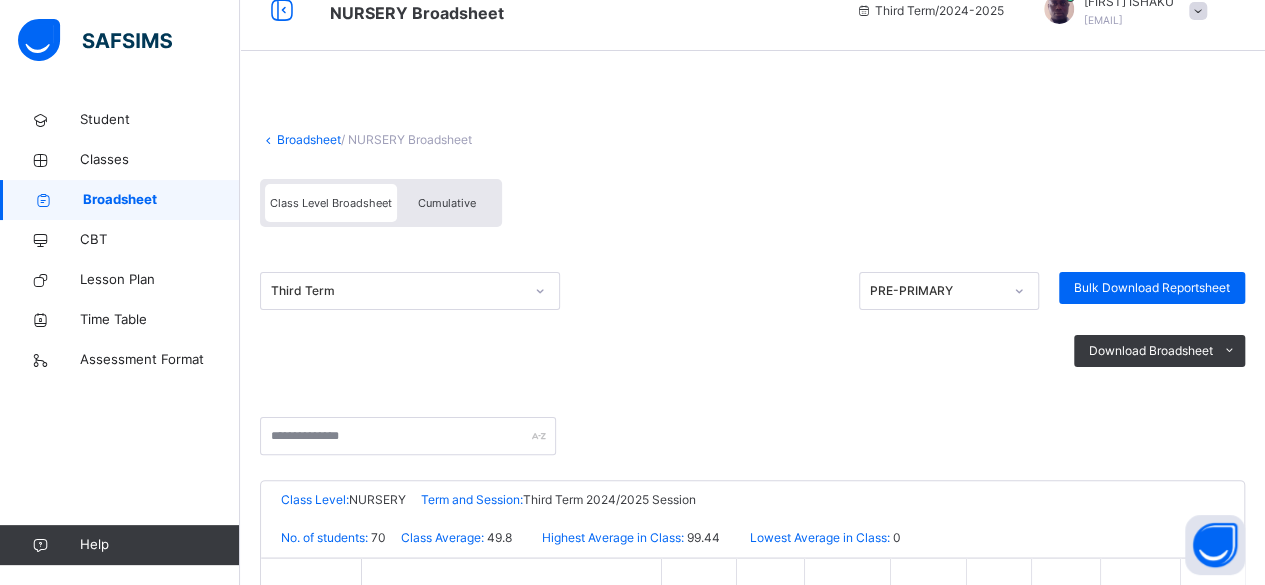 scroll, scrollTop: 0, scrollLeft: 0, axis: both 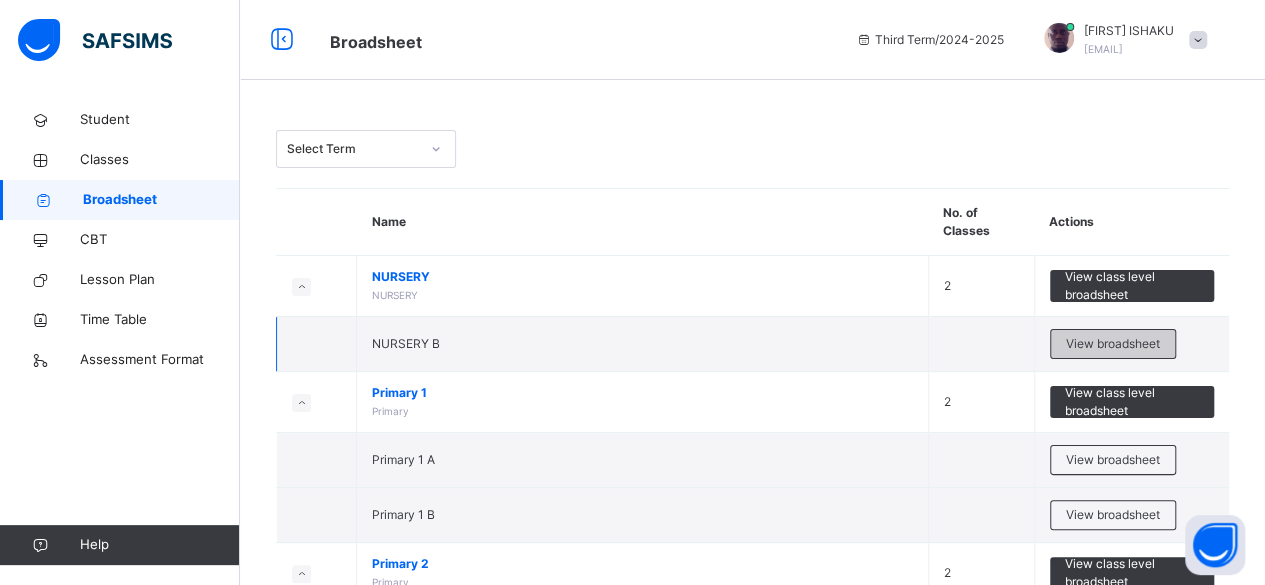 click on "View broadsheet" at bounding box center [1113, 344] 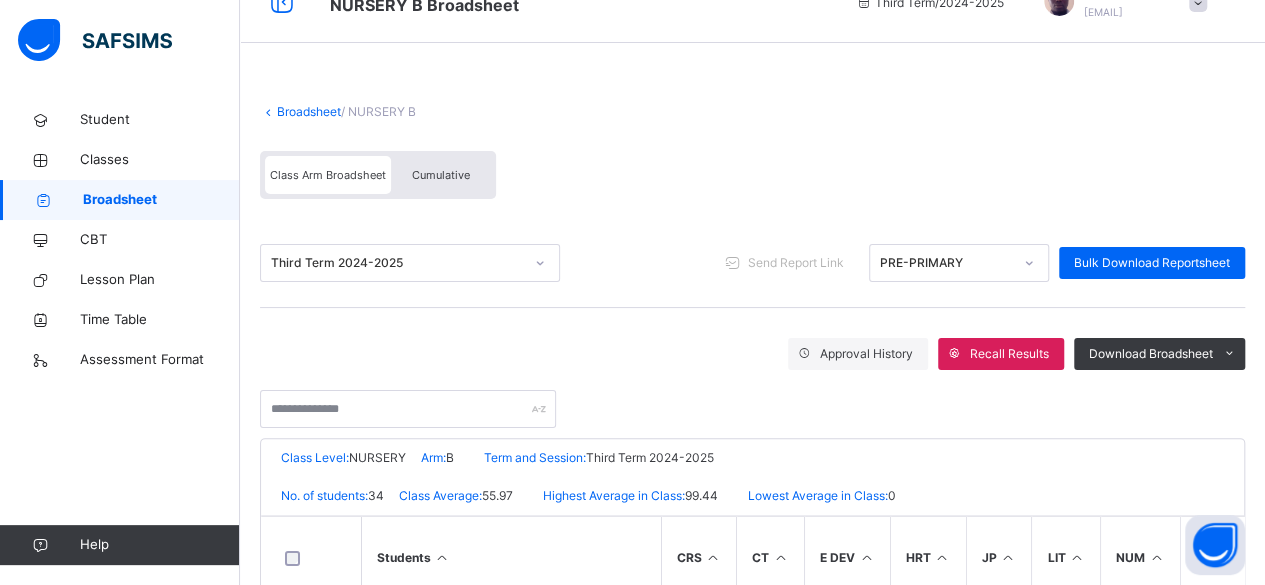 scroll, scrollTop: 40, scrollLeft: 0, axis: vertical 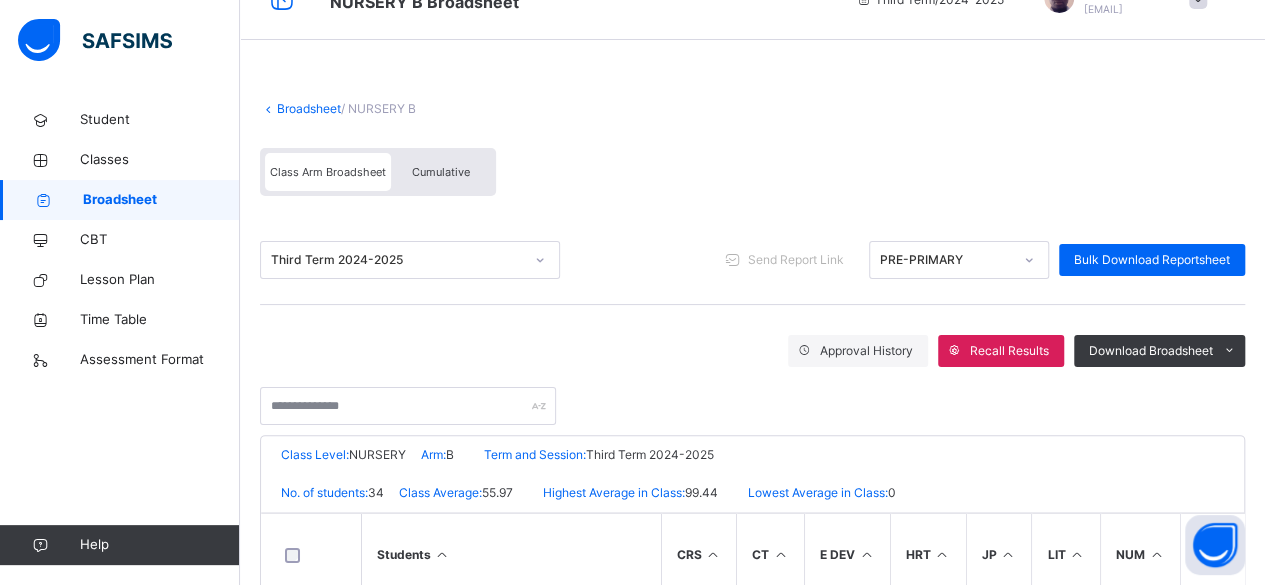 click on "Class Arm Broadsheet Cumulative" at bounding box center [752, 177] 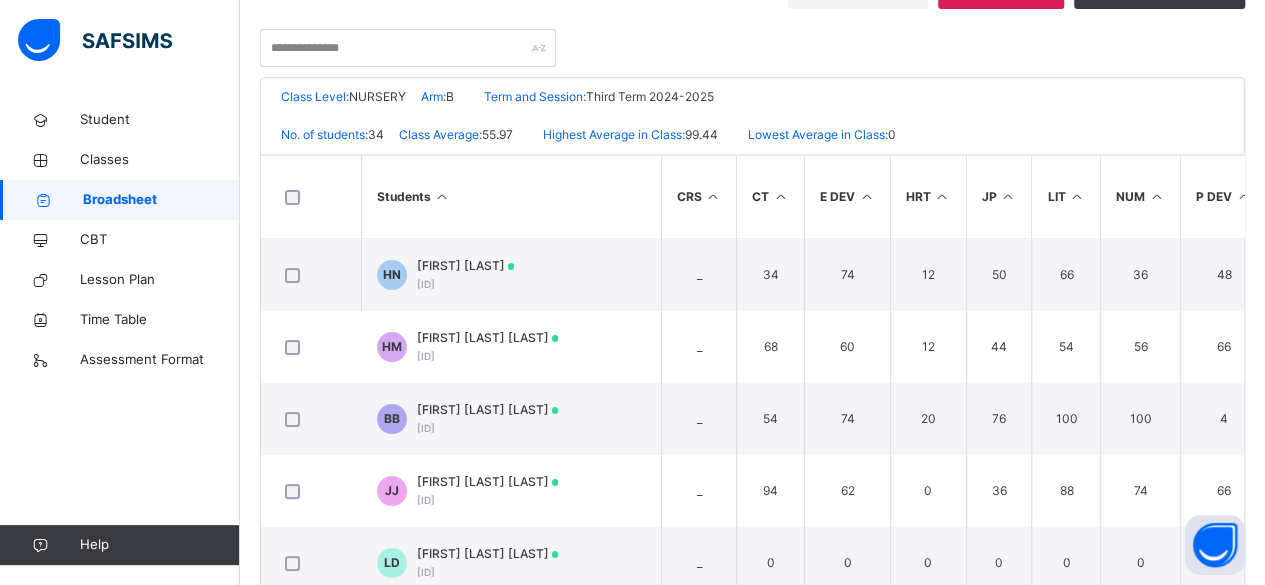 scroll, scrollTop: 506, scrollLeft: 0, axis: vertical 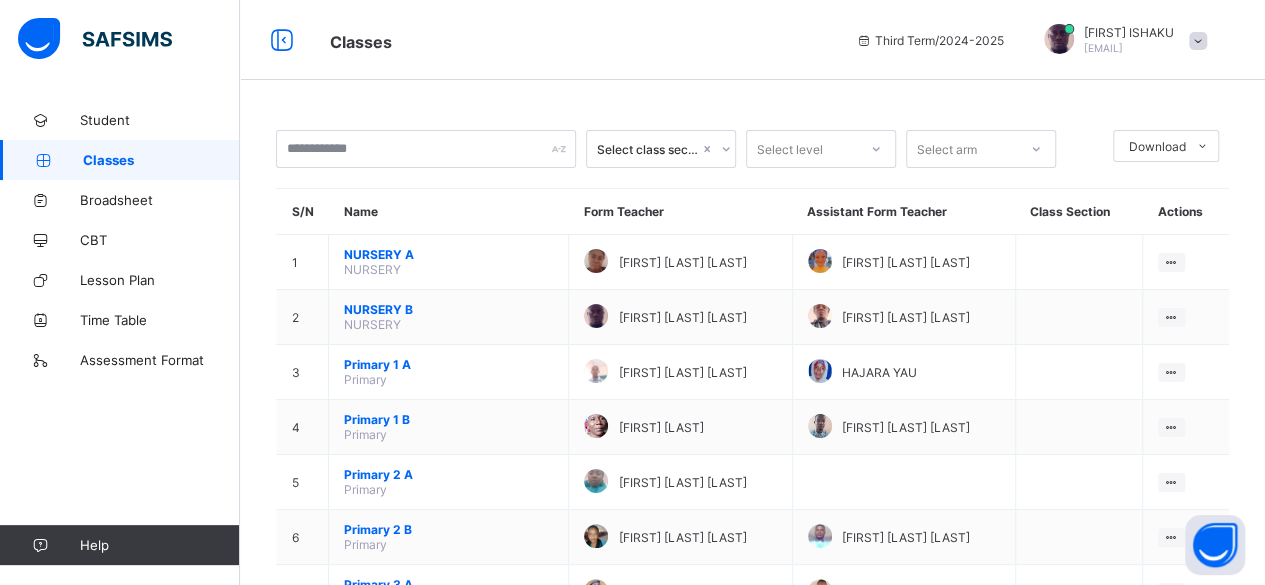 click on "Broadsheet" at bounding box center (160, 200) 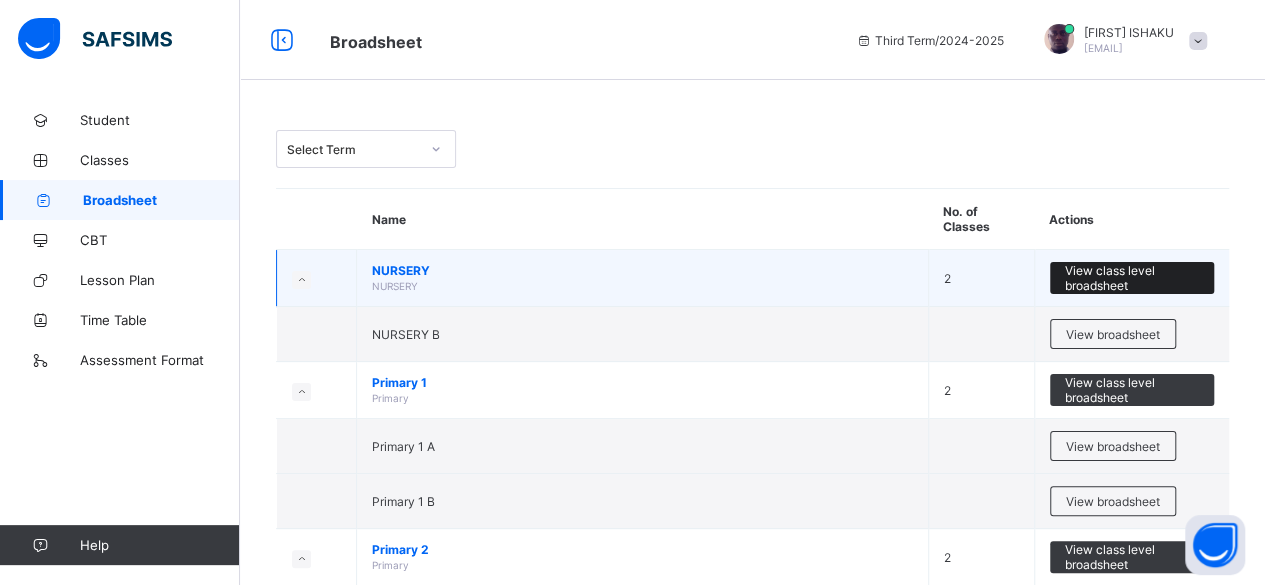 click on "View class level broadsheet" at bounding box center (1132, 278) 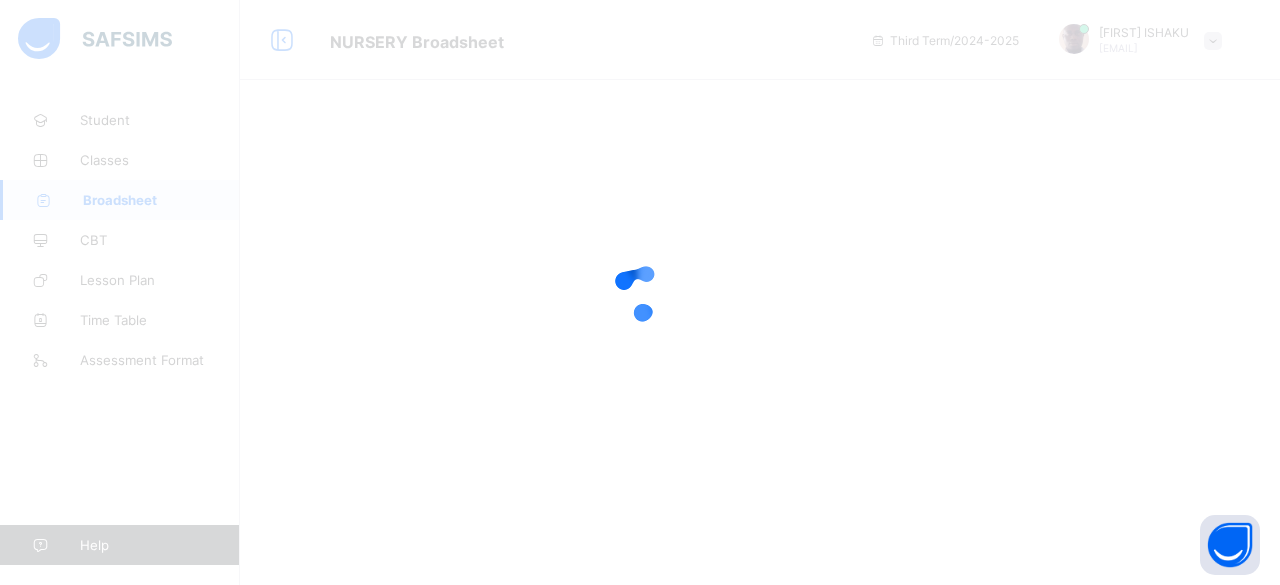 click at bounding box center (640, 292) 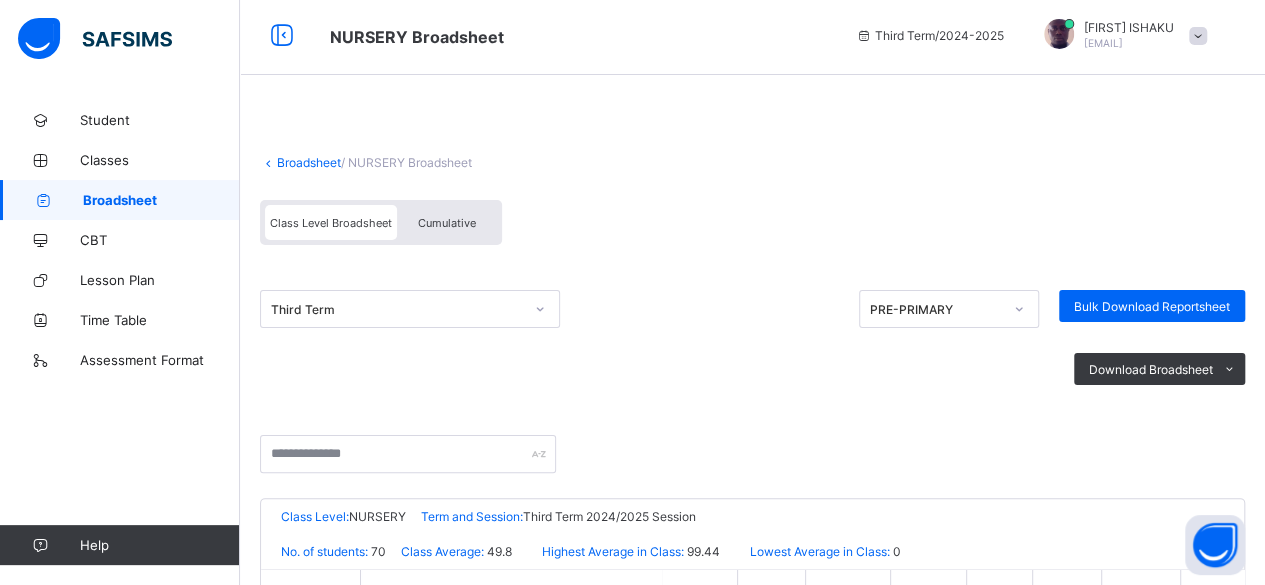 scroll, scrollTop: 0, scrollLeft: 0, axis: both 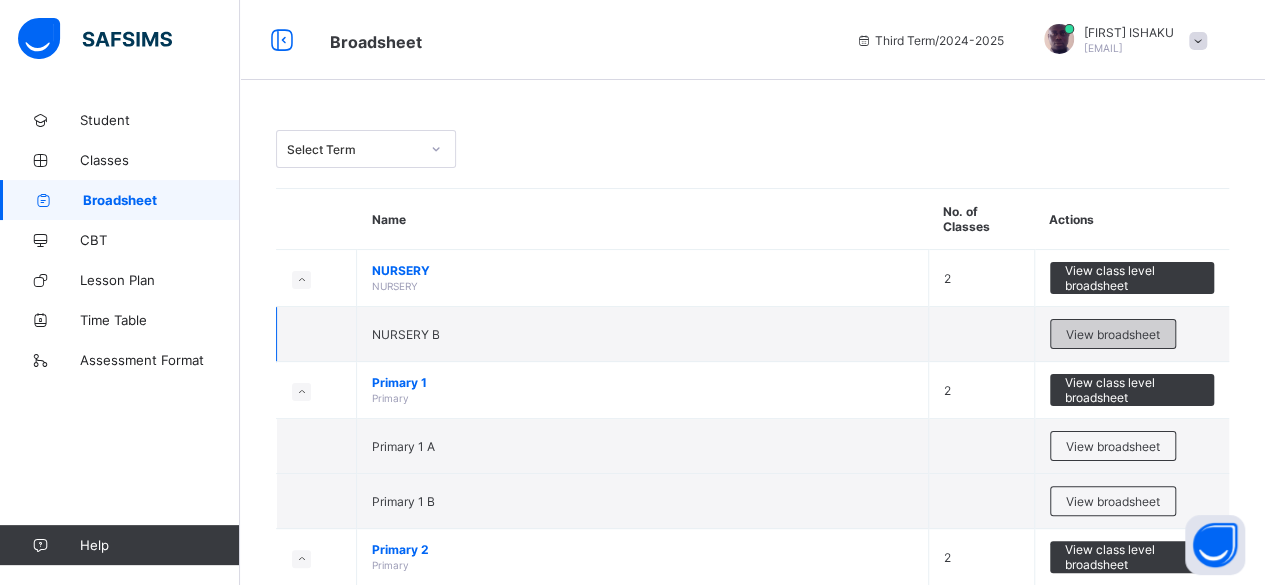 click on "View broadsheet" at bounding box center [1113, 334] 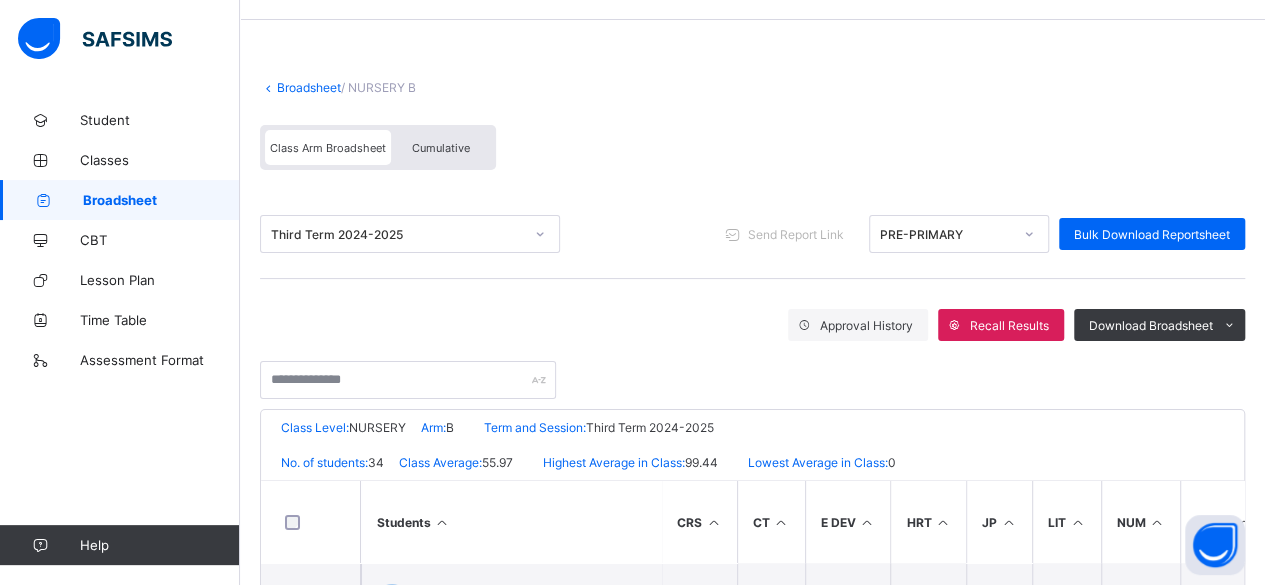 scroll, scrollTop: 50, scrollLeft: 0, axis: vertical 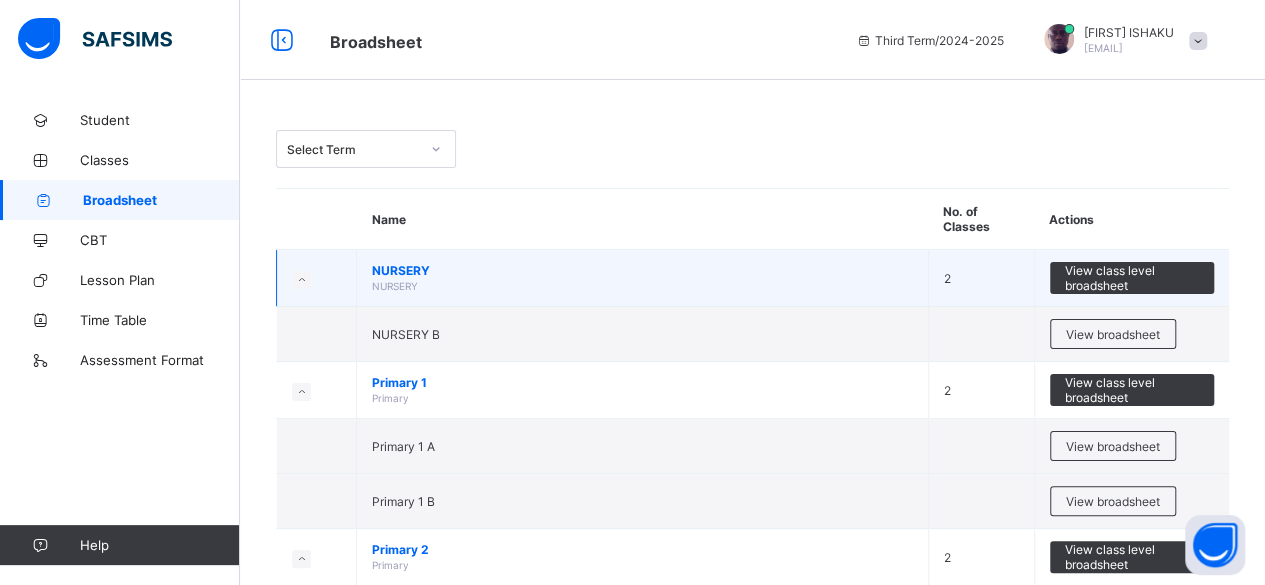 click at bounding box center (301, 280) 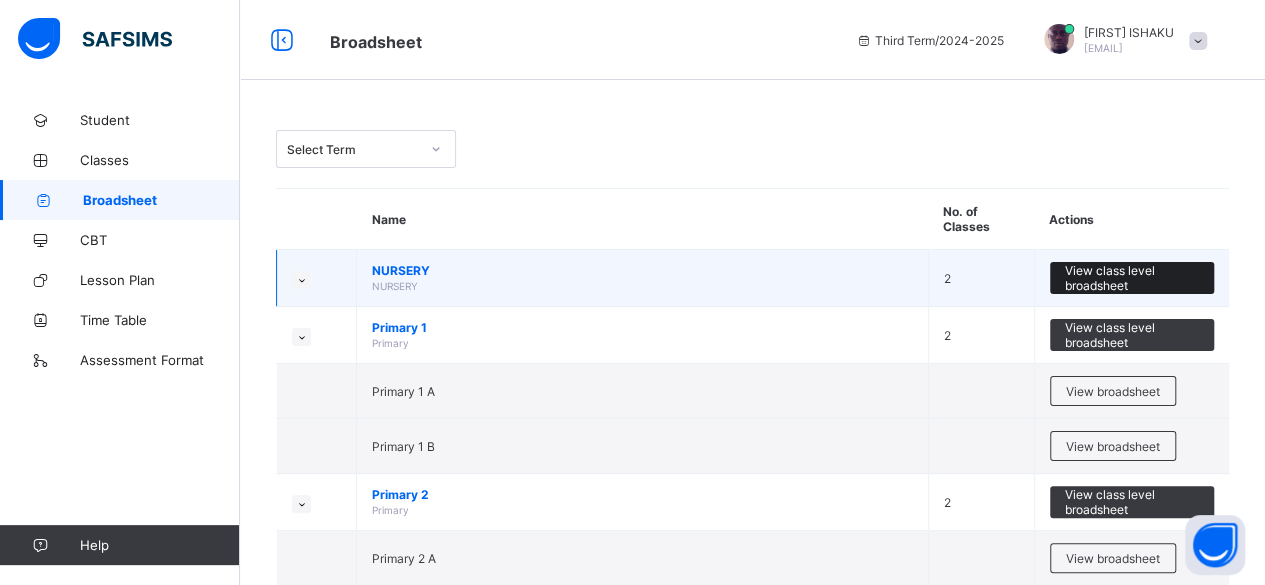 click on "View class level broadsheet" at bounding box center [1132, 278] 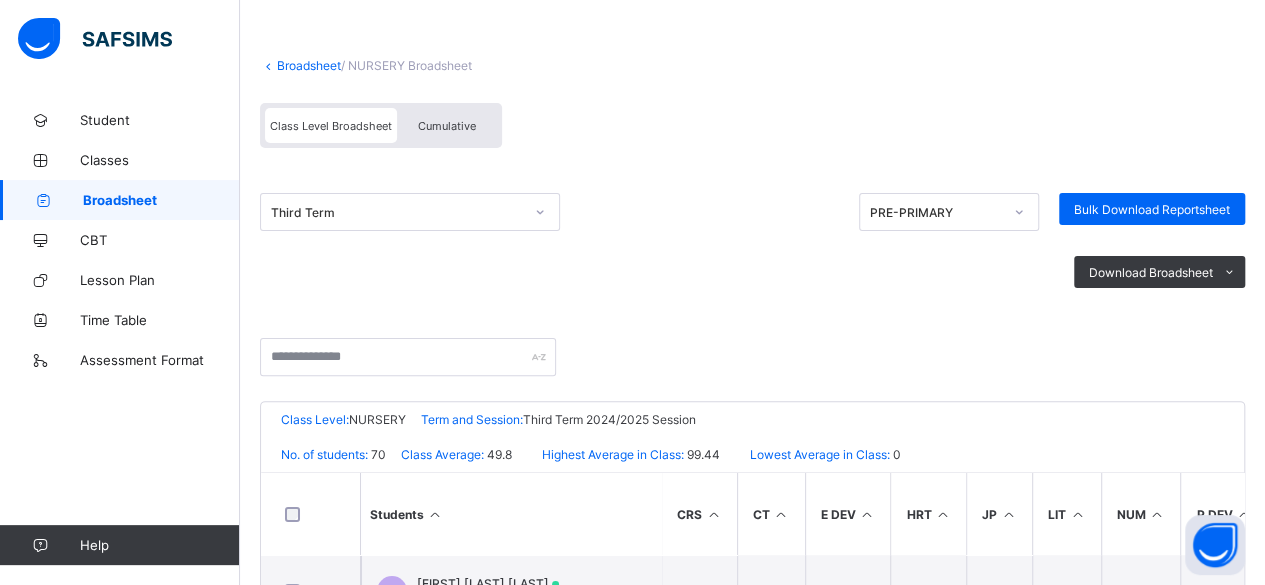 scroll, scrollTop: 85, scrollLeft: 0, axis: vertical 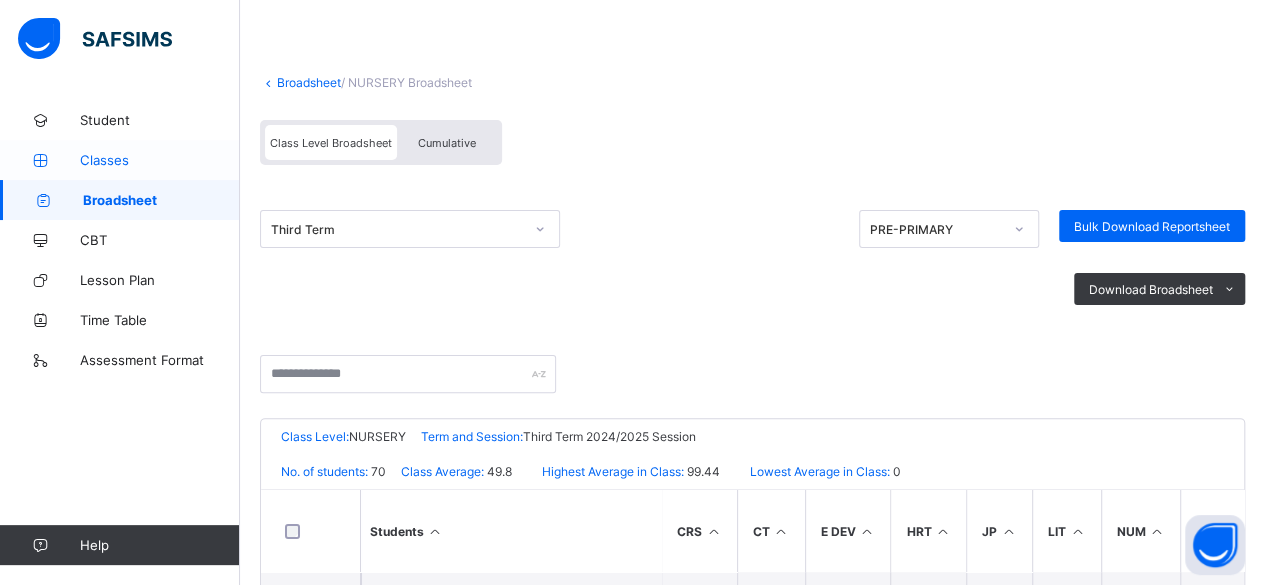 click on "Classes" at bounding box center [160, 160] 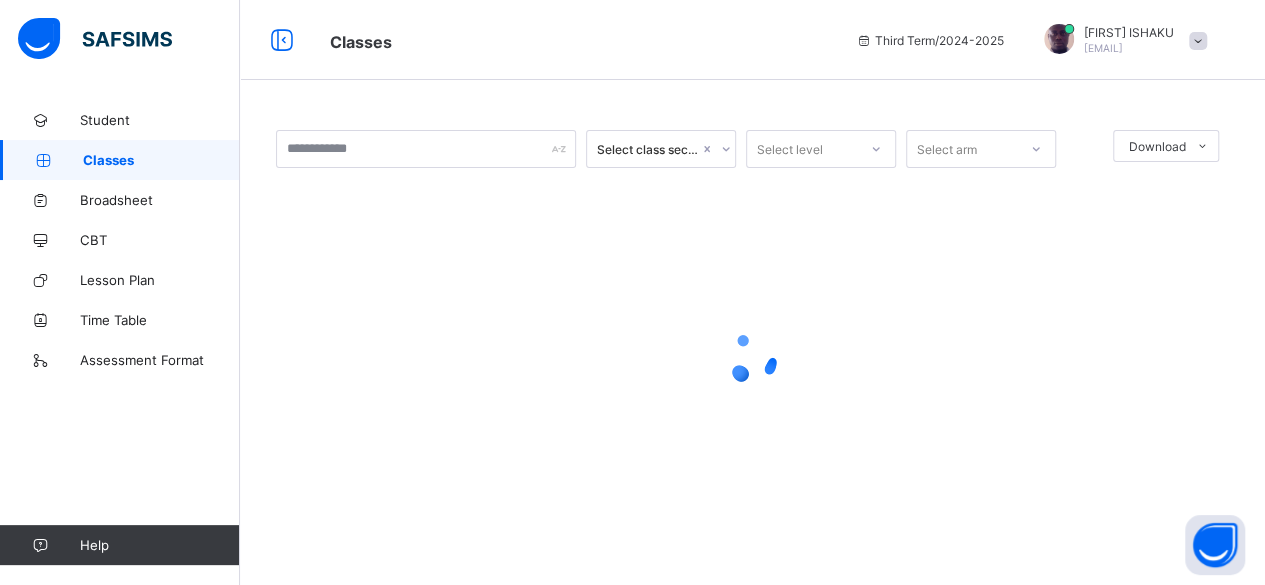 scroll, scrollTop: 0, scrollLeft: 0, axis: both 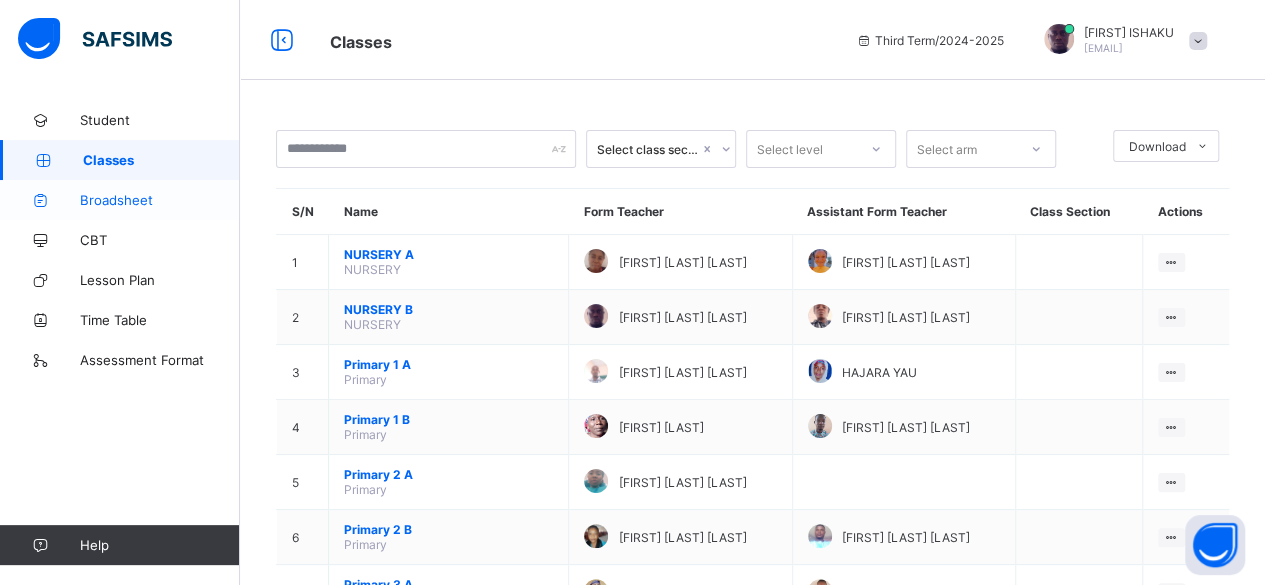 click on "Broadsheet" at bounding box center [160, 200] 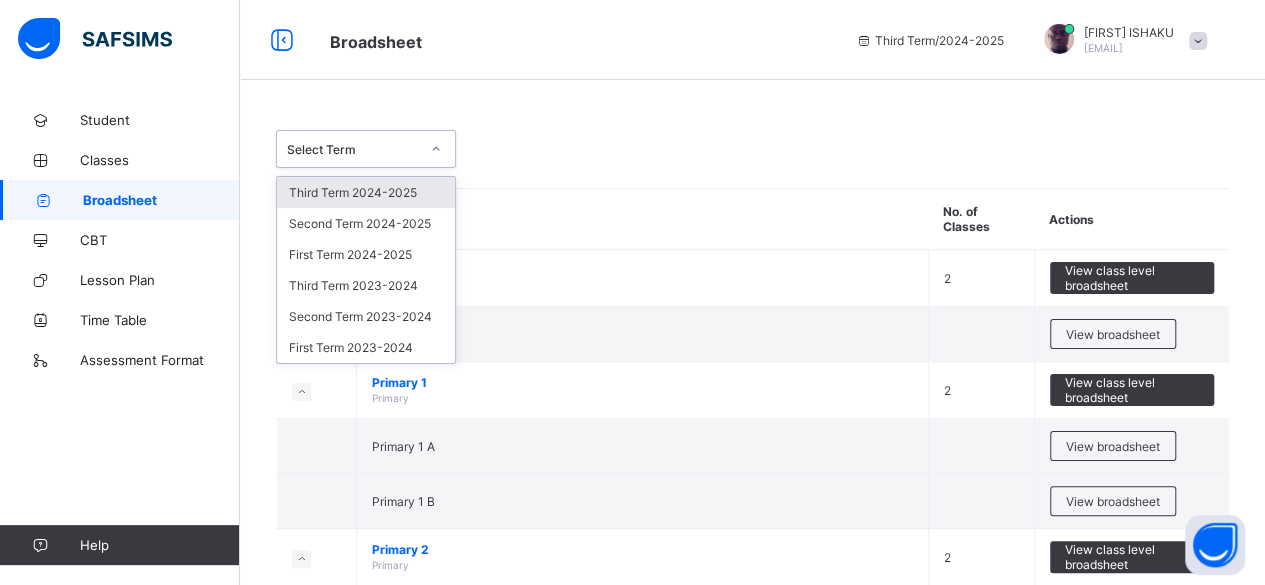 click at bounding box center (436, 149) 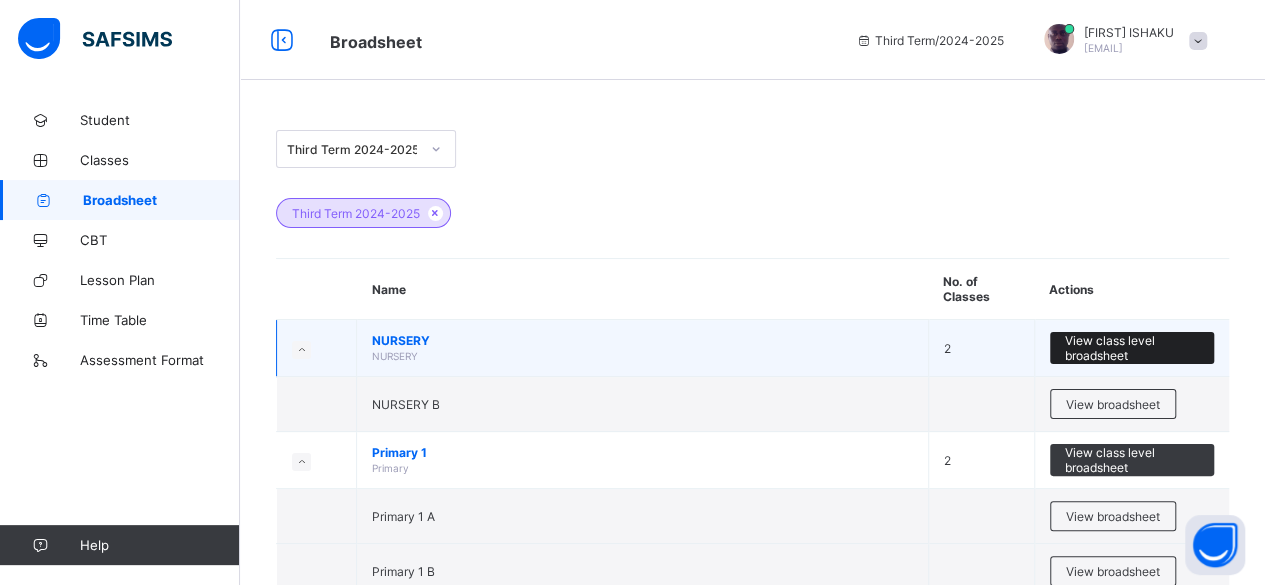 click on "View class level broadsheet" at bounding box center (1132, 348) 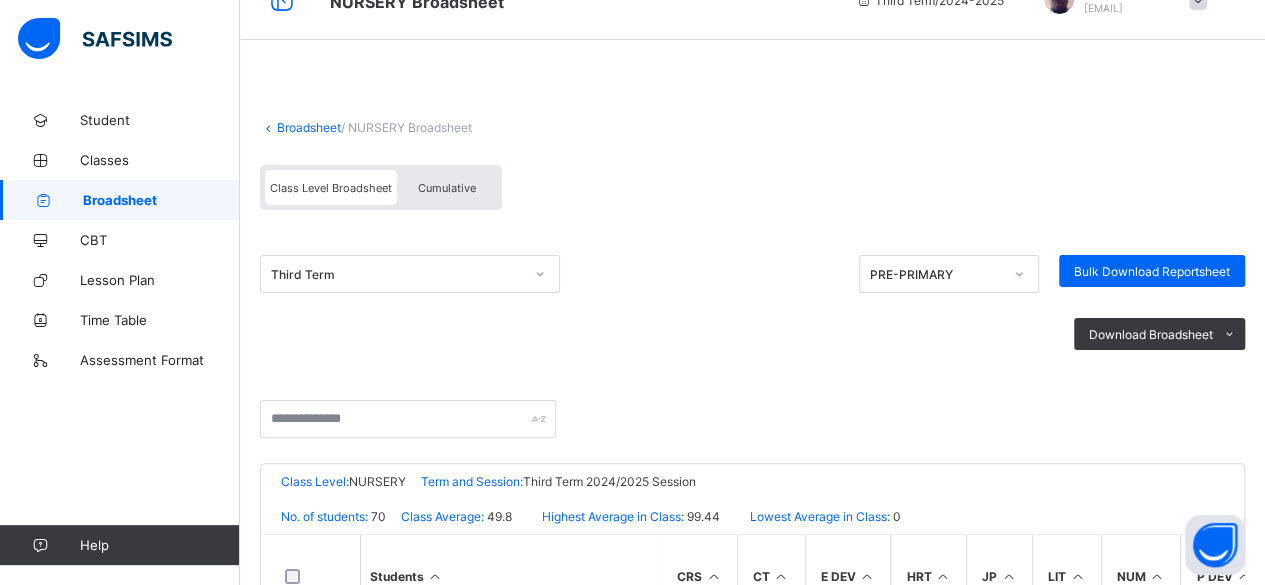 scroll, scrollTop: 0, scrollLeft: 0, axis: both 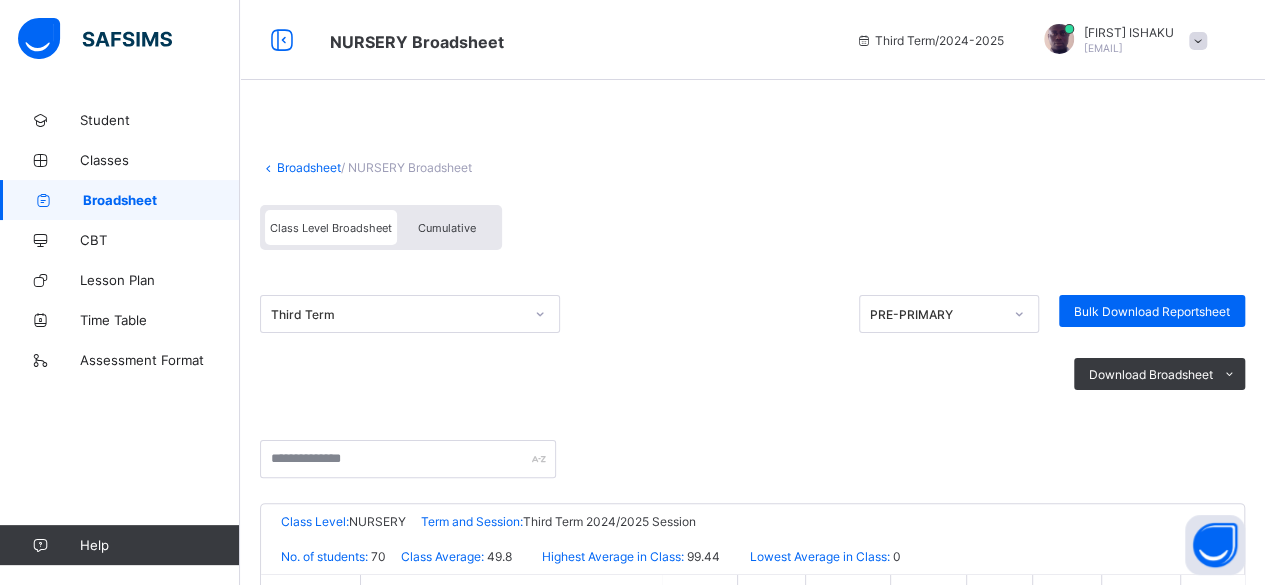 click at bounding box center (1198, 41) 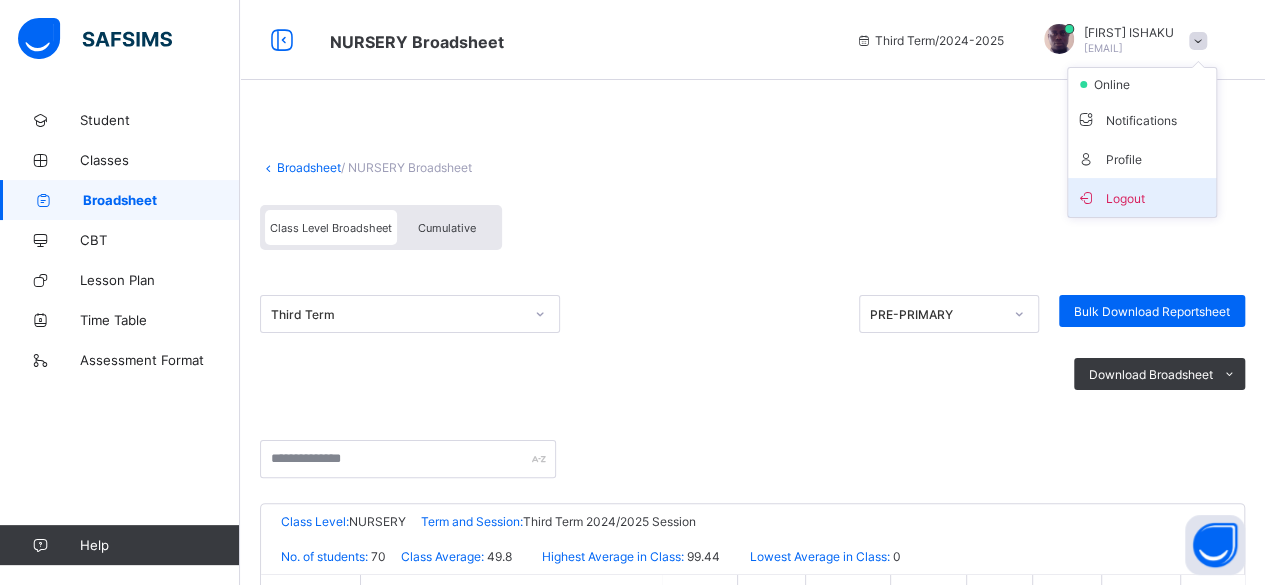 click on "Logout" at bounding box center [1142, 197] 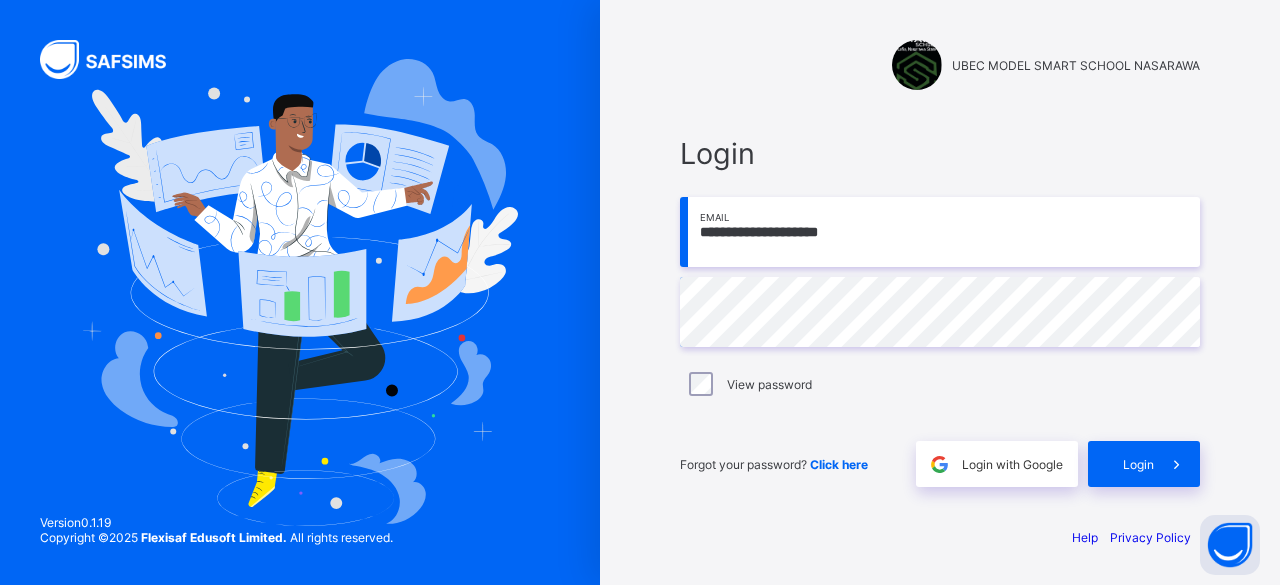 click on "**********" at bounding box center [940, 232] 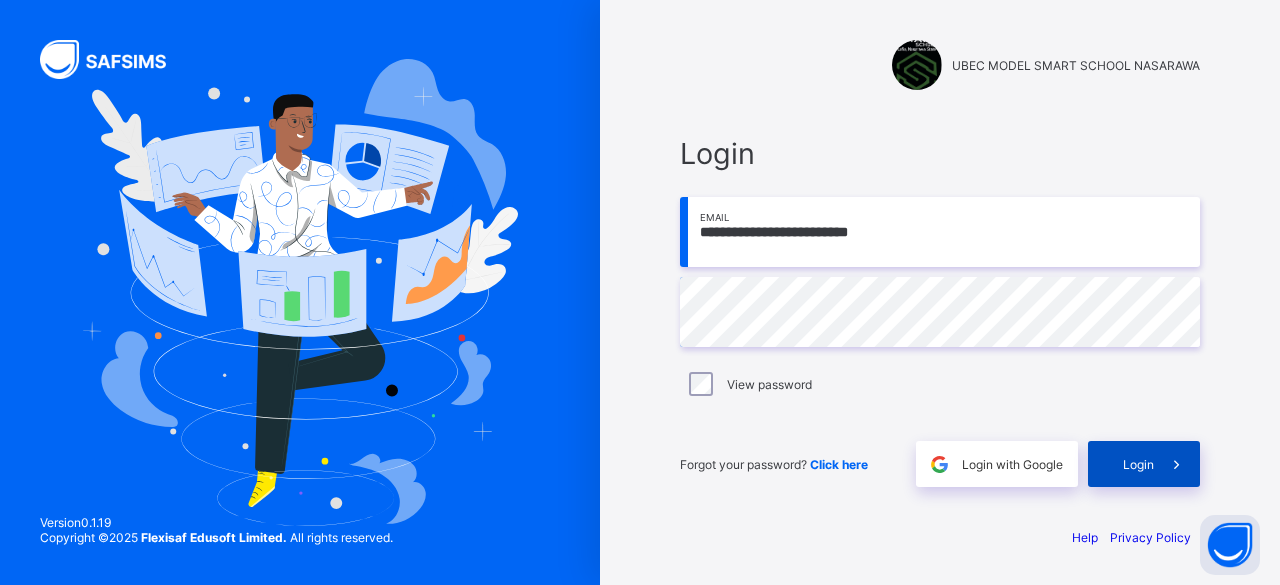 click on "Login" at bounding box center (1144, 464) 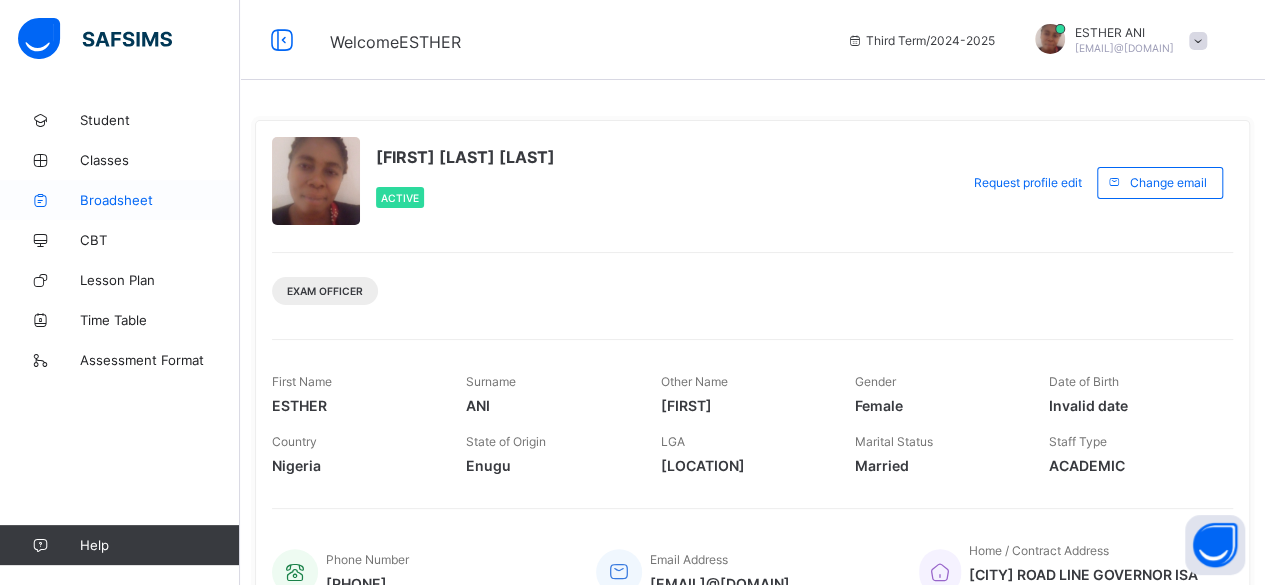 click on "Broadsheet" at bounding box center (120, 200) 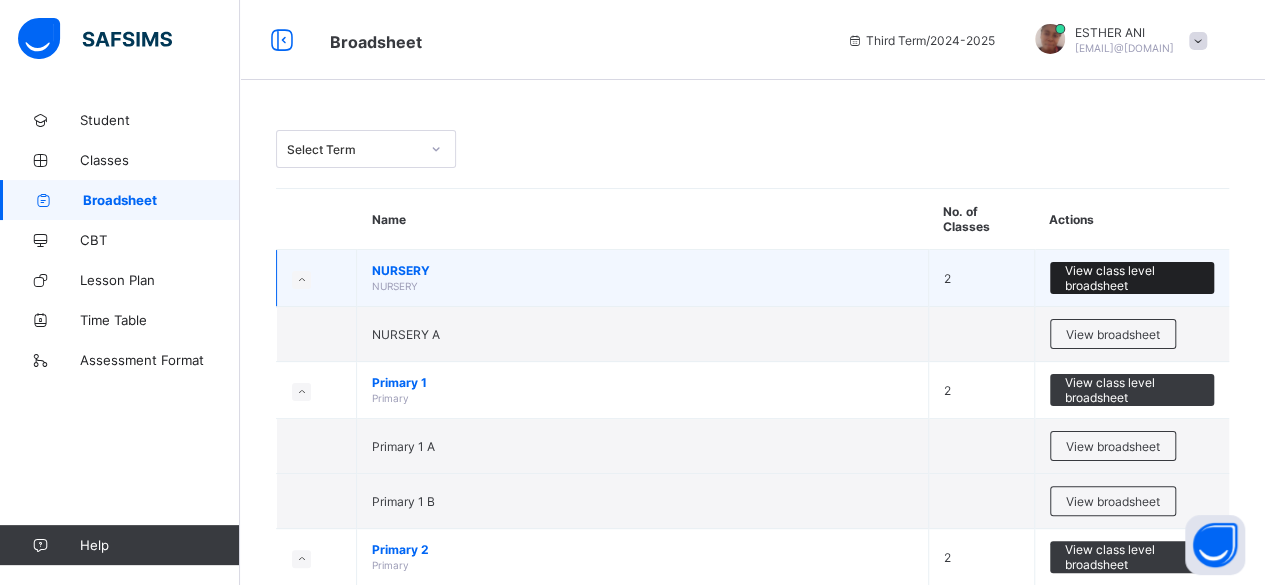 click on "View class level broadsheet" at bounding box center [1132, 278] 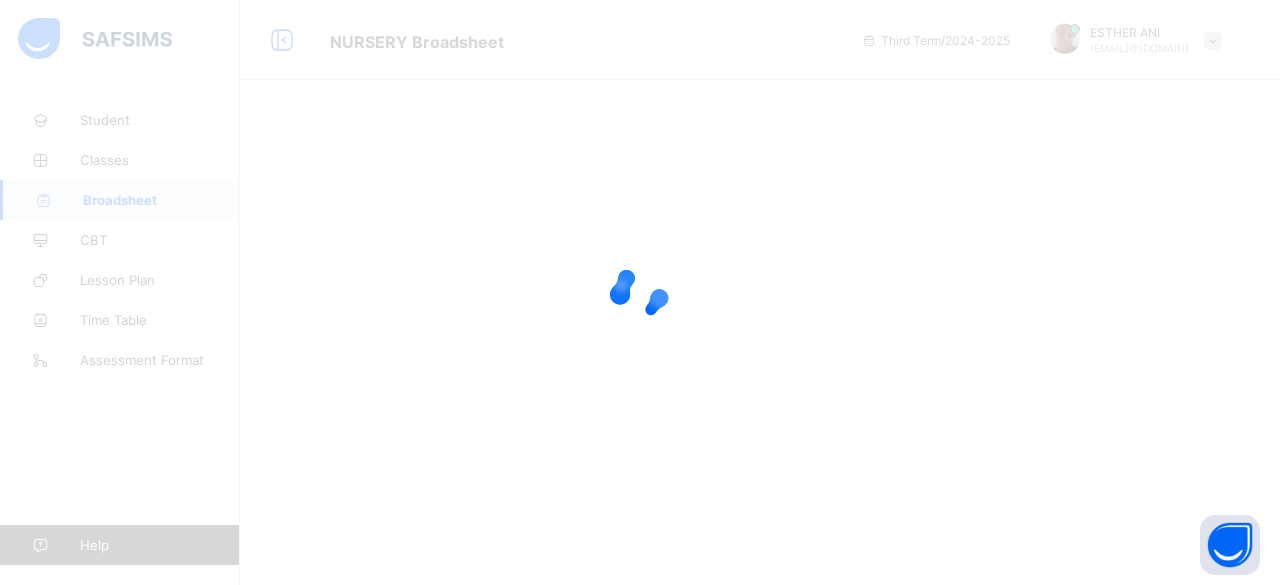 click at bounding box center (640, 292) 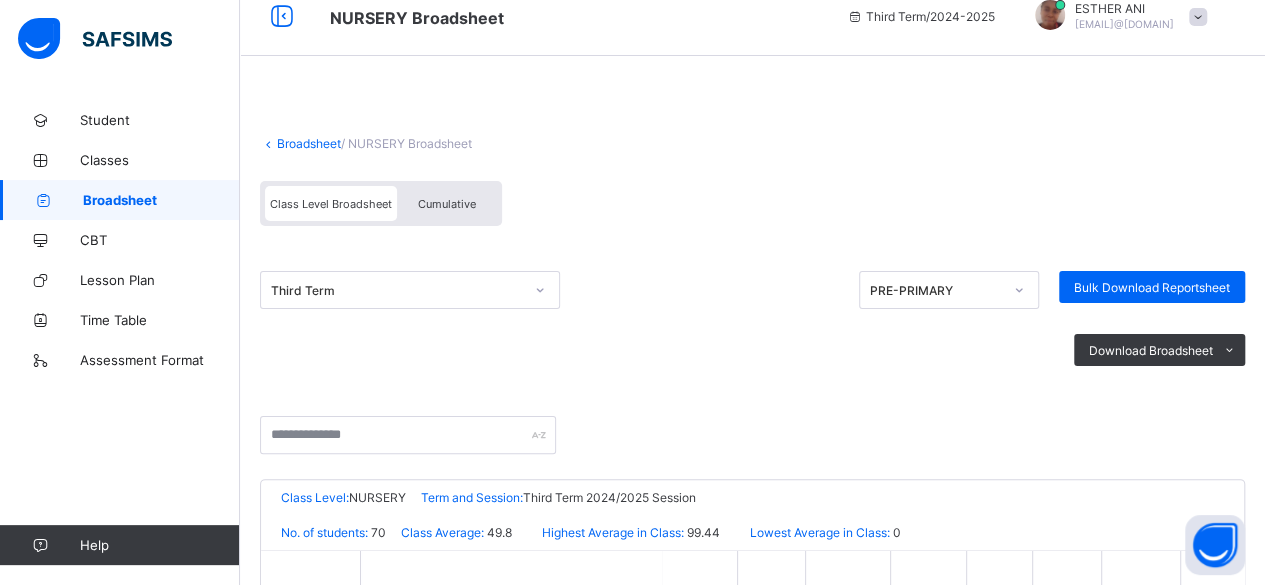 scroll, scrollTop: 0, scrollLeft: 0, axis: both 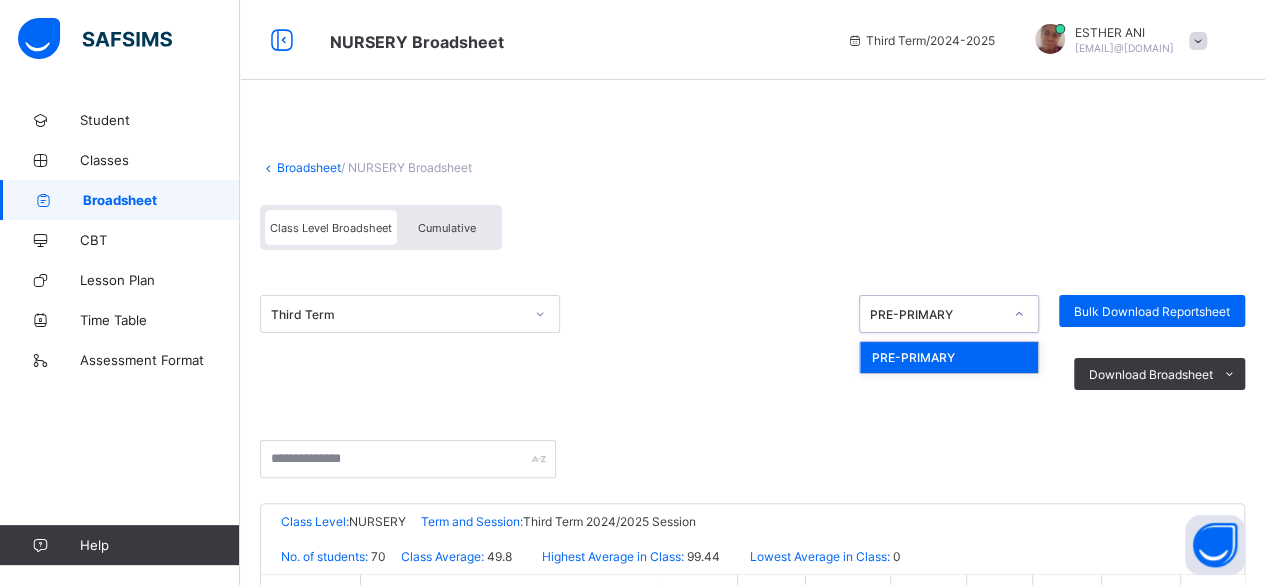 click 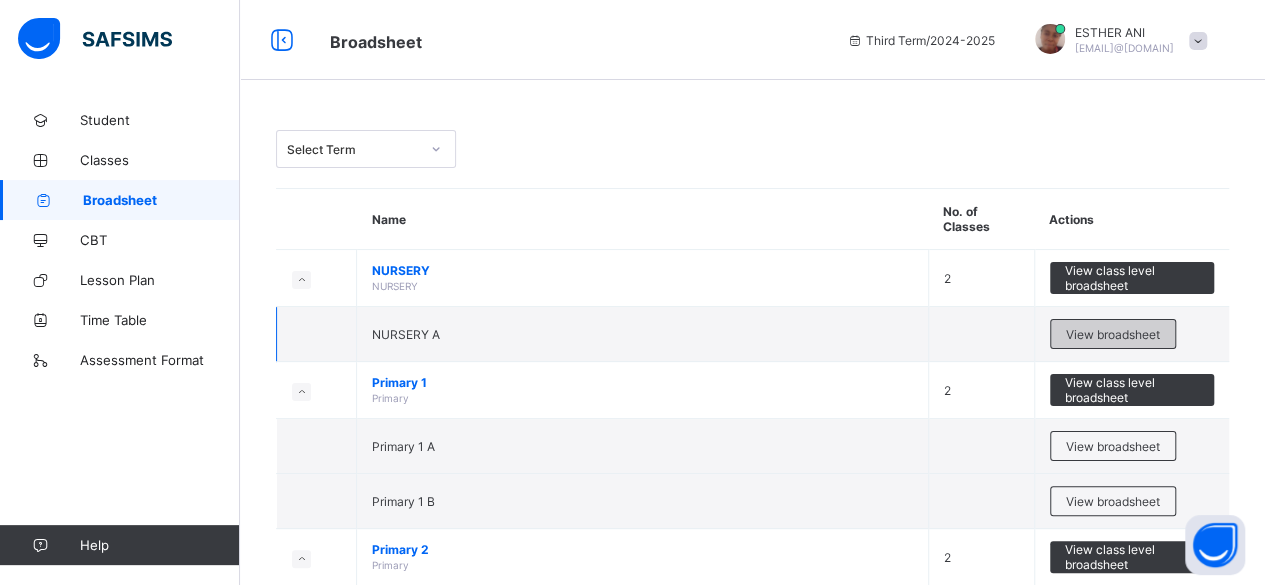 click on "View broadsheet" at bounding box center [1113, 334] 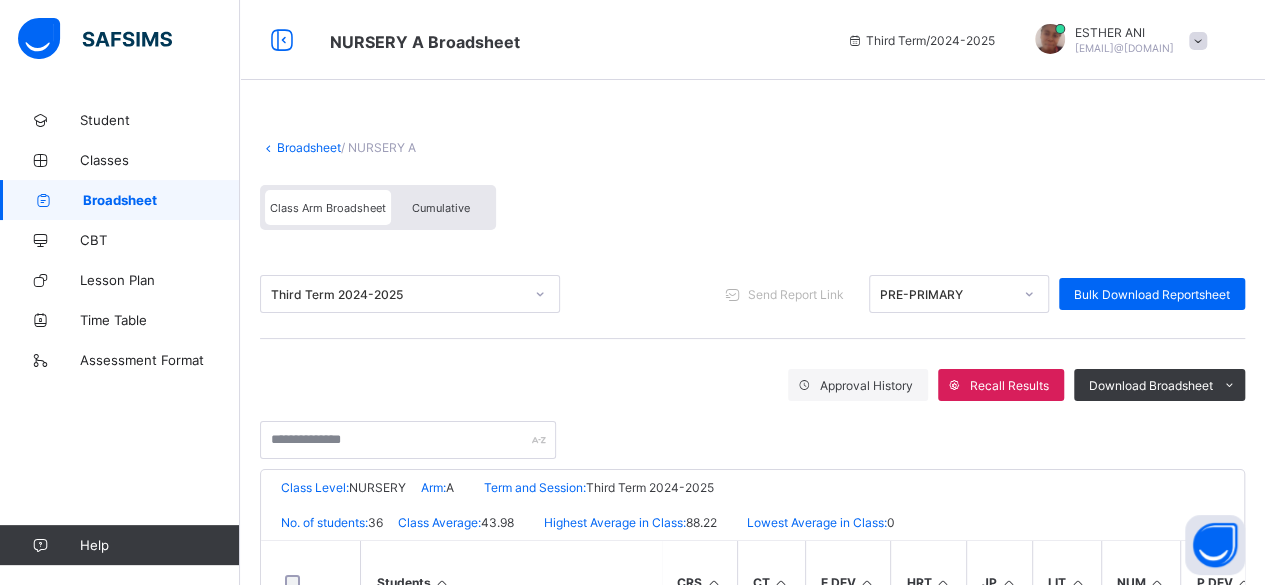 click on "Class Arm Broadsheet Cumulative" at bounding box center [752, 212] 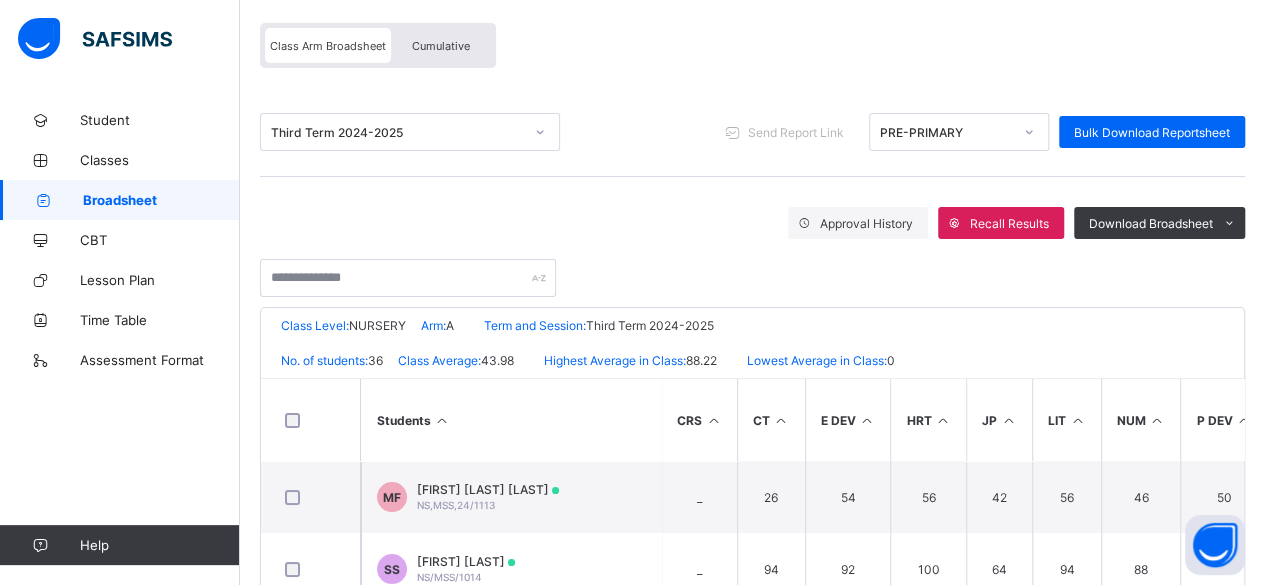 scroll, scrollTop: 160, scrollLeft: 0, axis: vertical 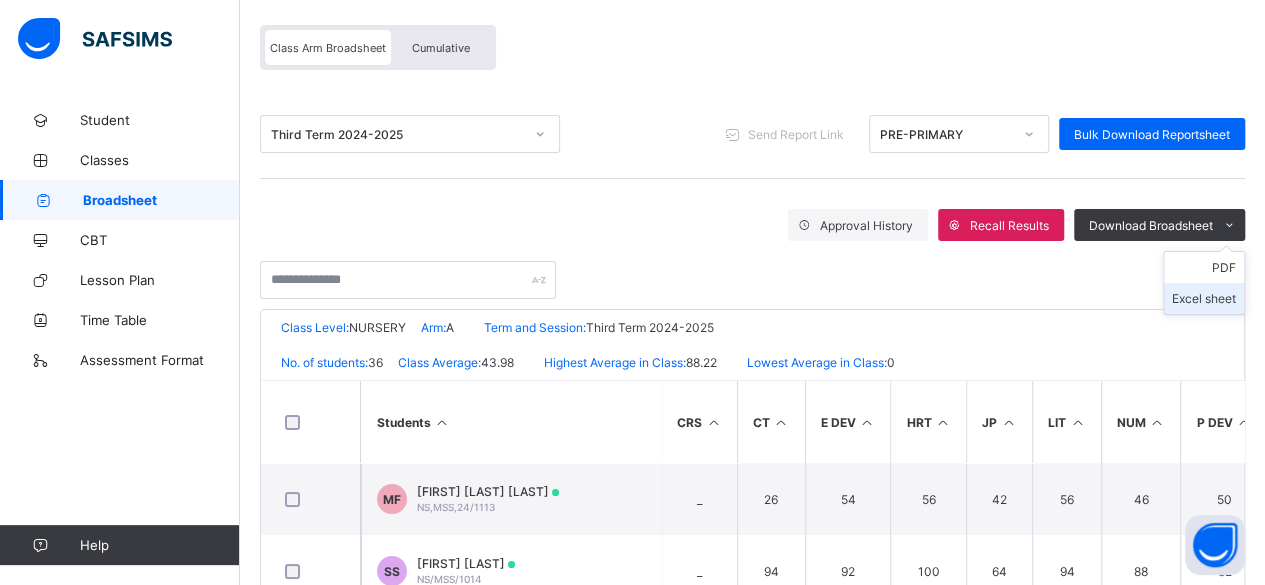 click on "Excel sheet" at bounding box center [1204, 298] 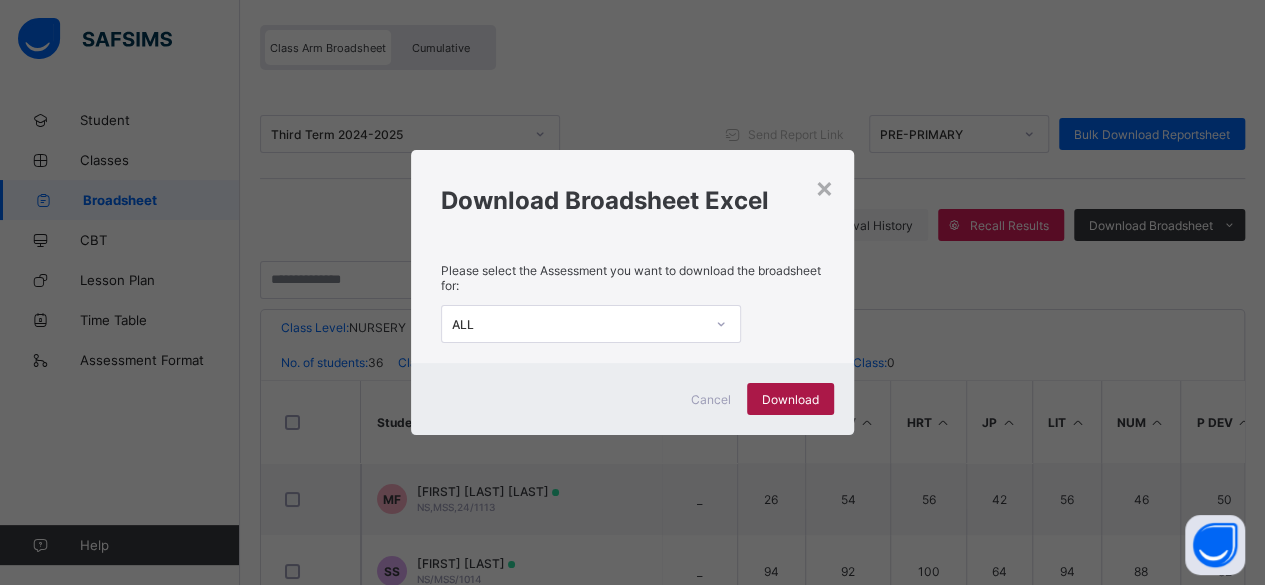 click on "Download" at bounding box center (790, 399) 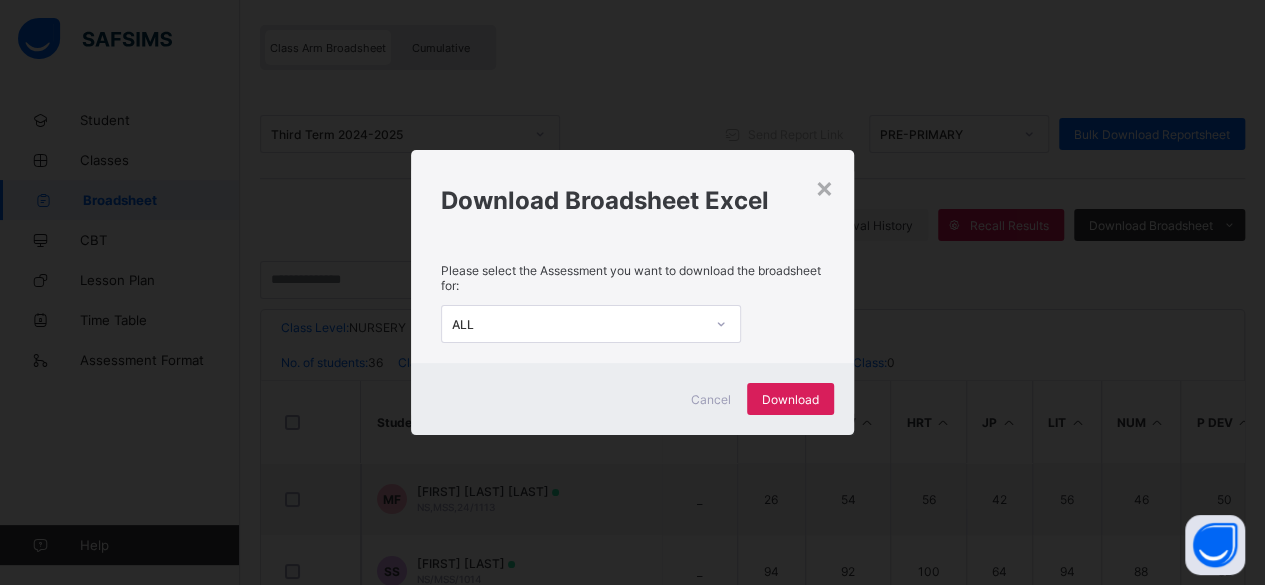 click on "Download Broadsheet Excel" at bounding box center [632, 195] 